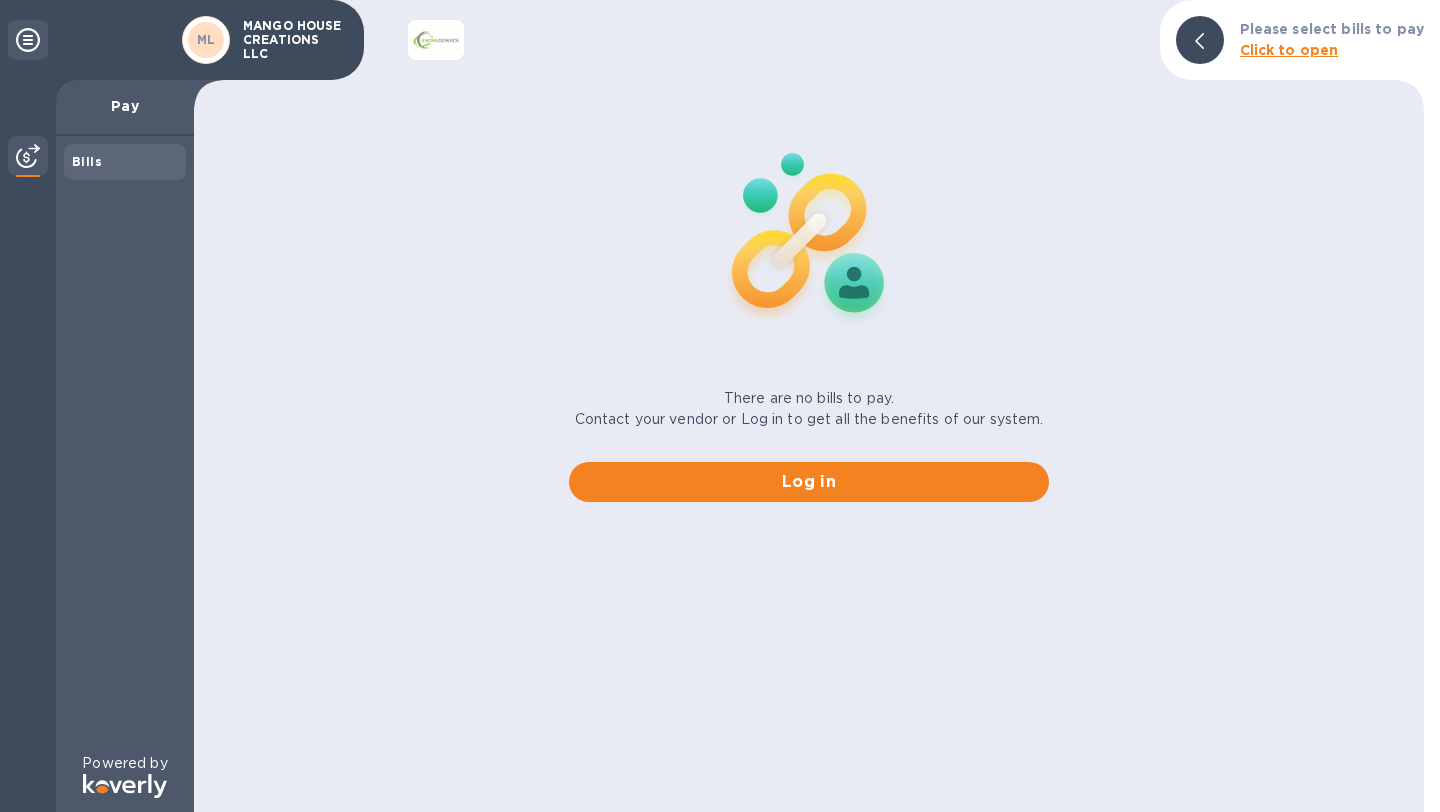 scroll, scrollTop: 0, scrollLeft: 0, axis: both 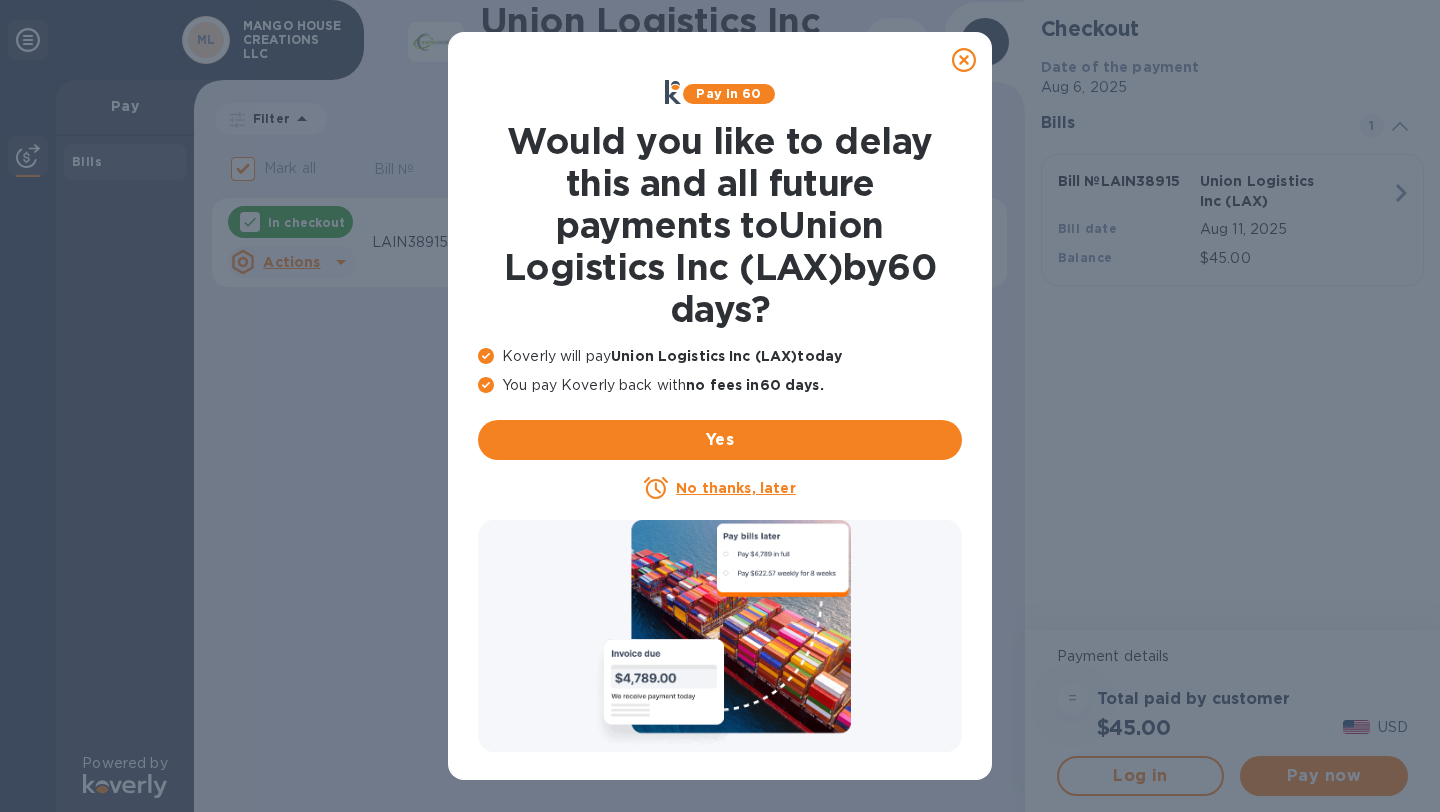 click 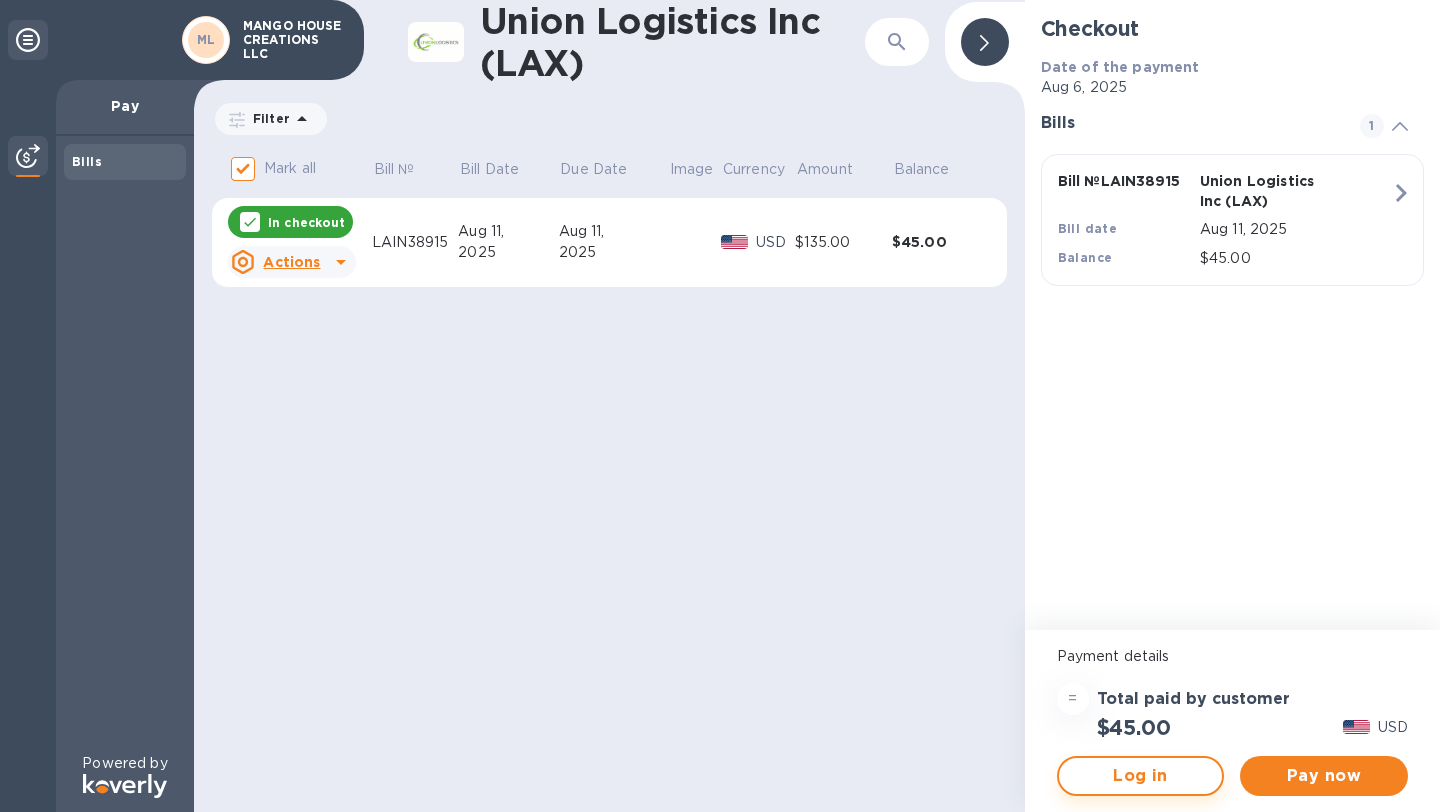 click on "Log in" at bounding box center [1141, 776] 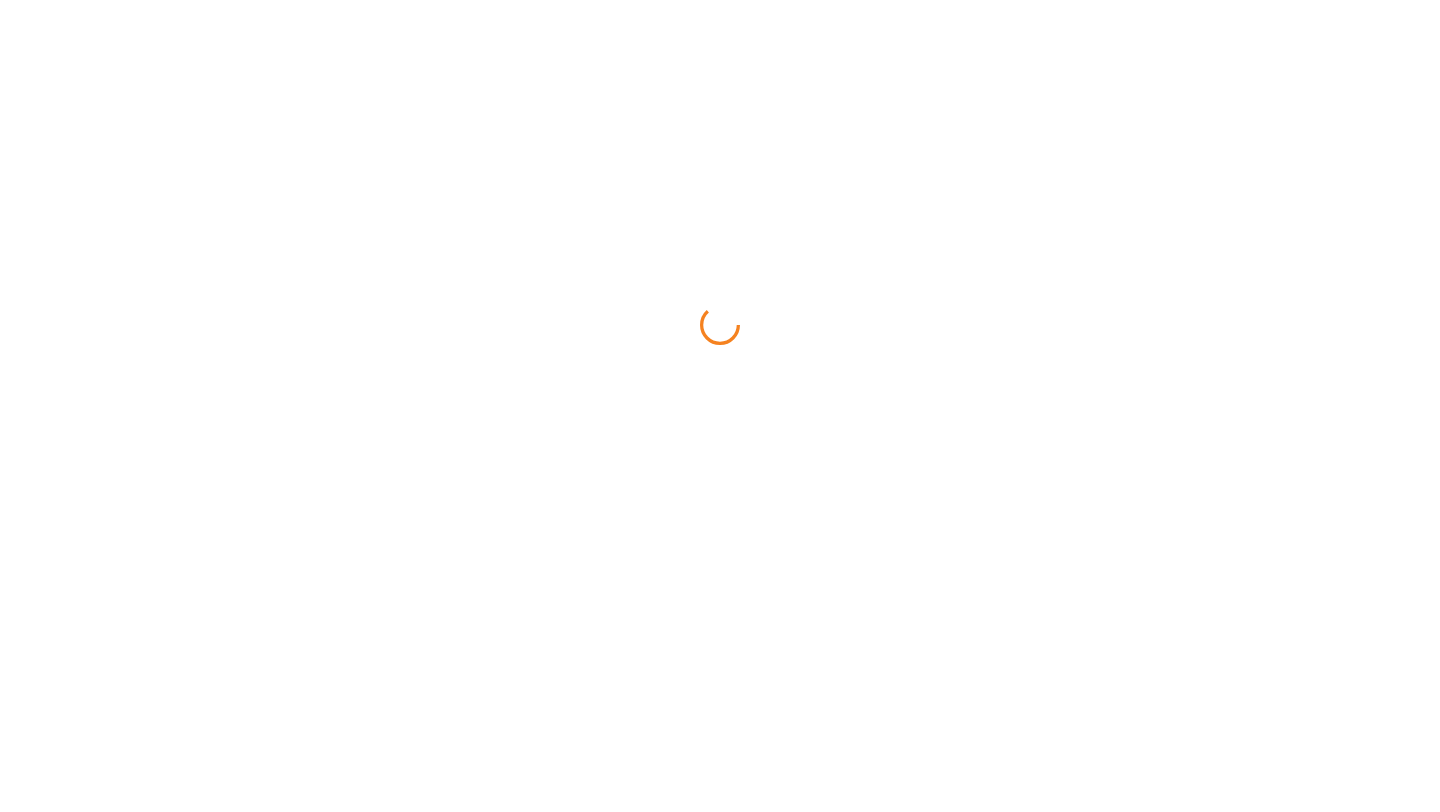 scroll, scrollTop: 0, scrollLeft: 0, axis: both 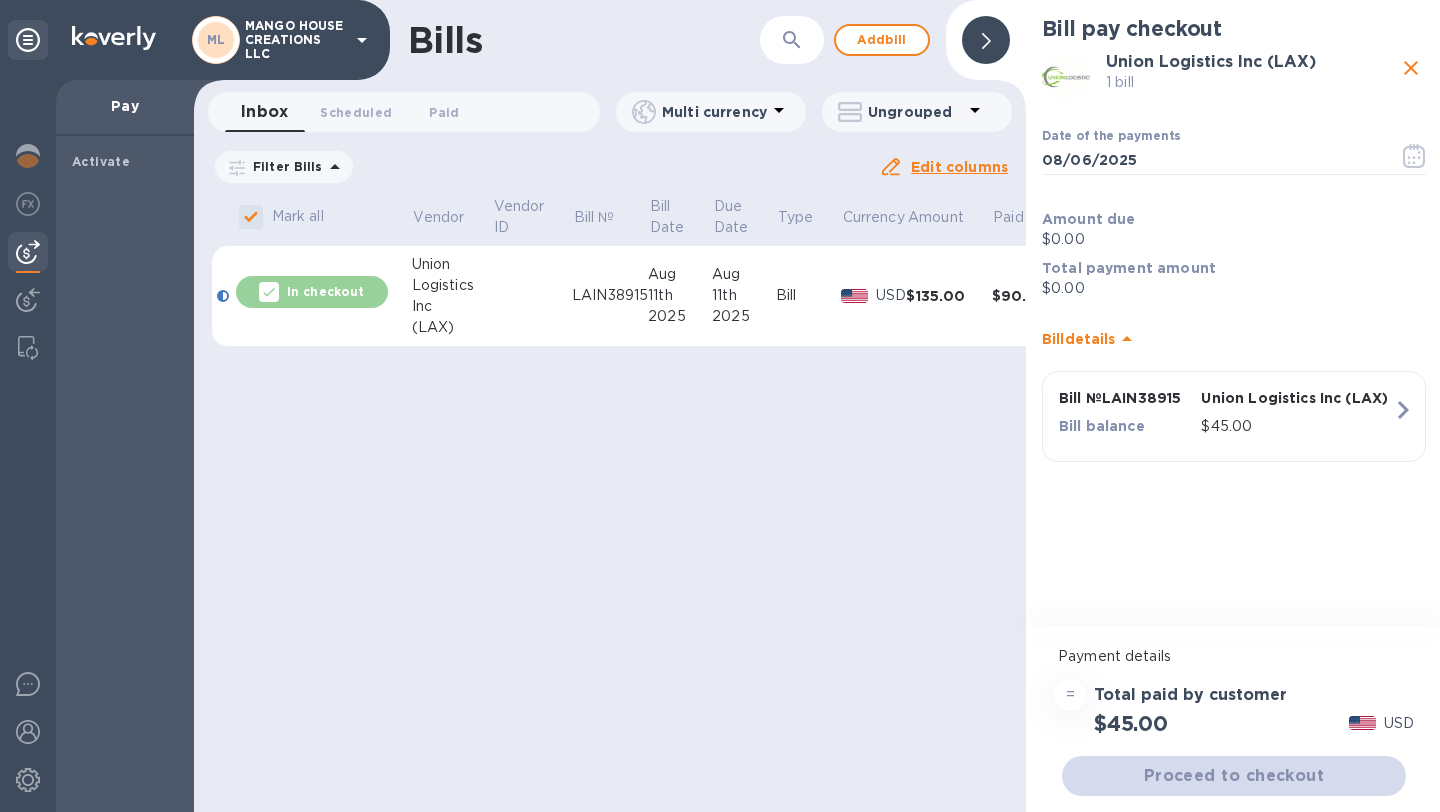 click on "Bill pay checkout Union Logistics Inc ([LOCATION])   1 bill Date of the payments [DATE] ​ Amount due $0.00 Total payment amount $0.00 Bill  details Bill № [BILL_NUMBER] Union Logistics Inc ([LOCATION]) Bill balance $45.00" at bounding box center [1234, 315] 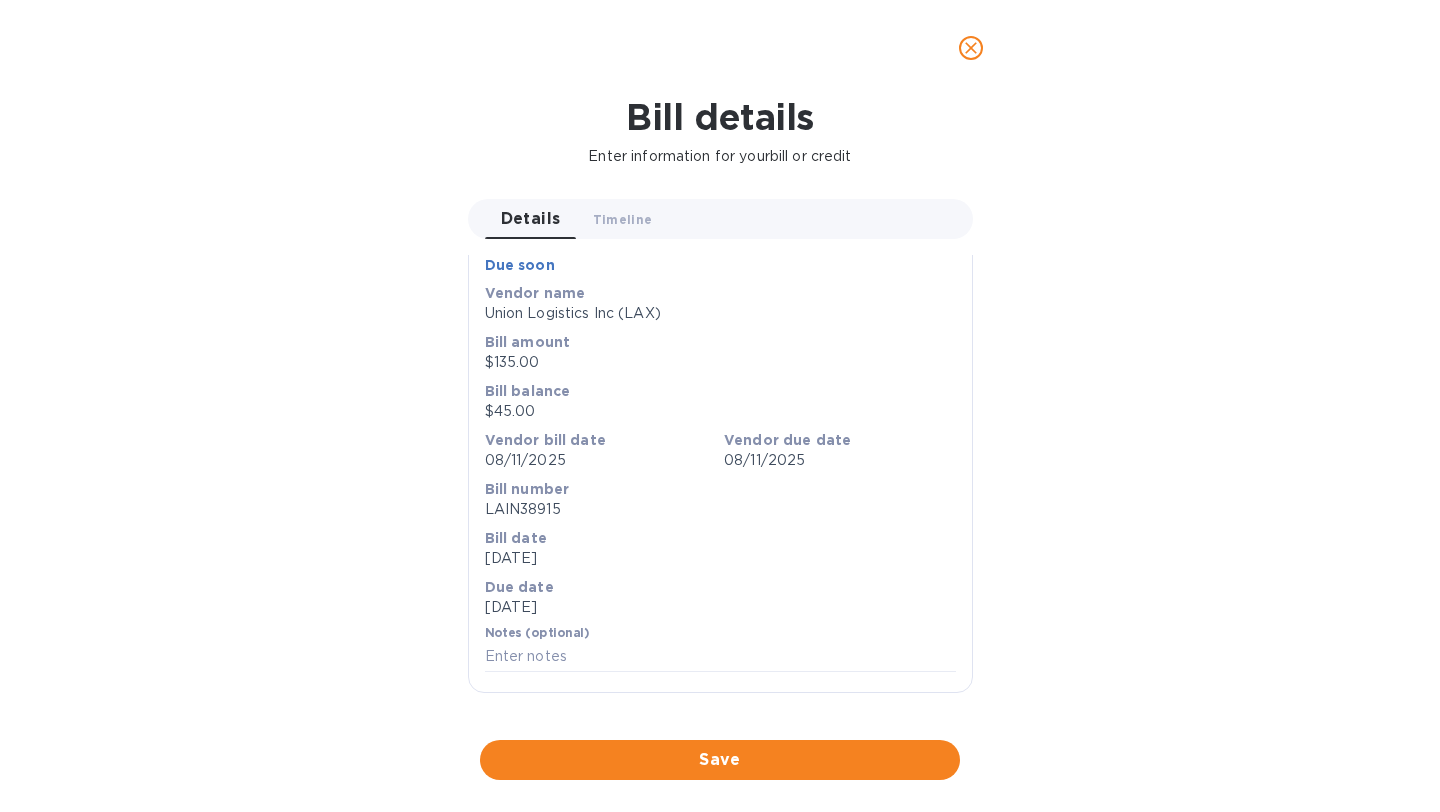 scroll, scrollTop: 735, scrollLeft: 0, axis: vertical 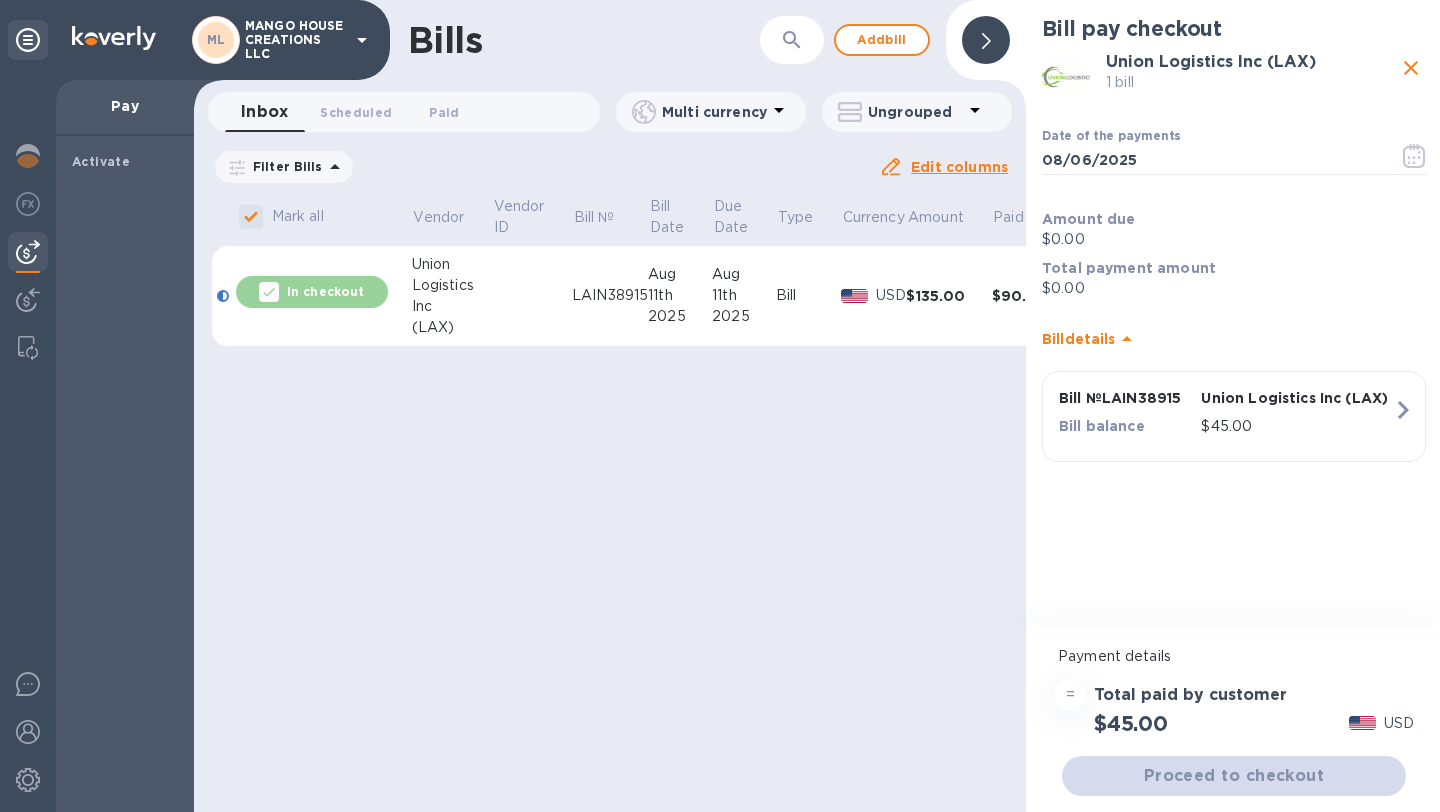 click on "$45.00 USD" at bounding box center (1234, 723) 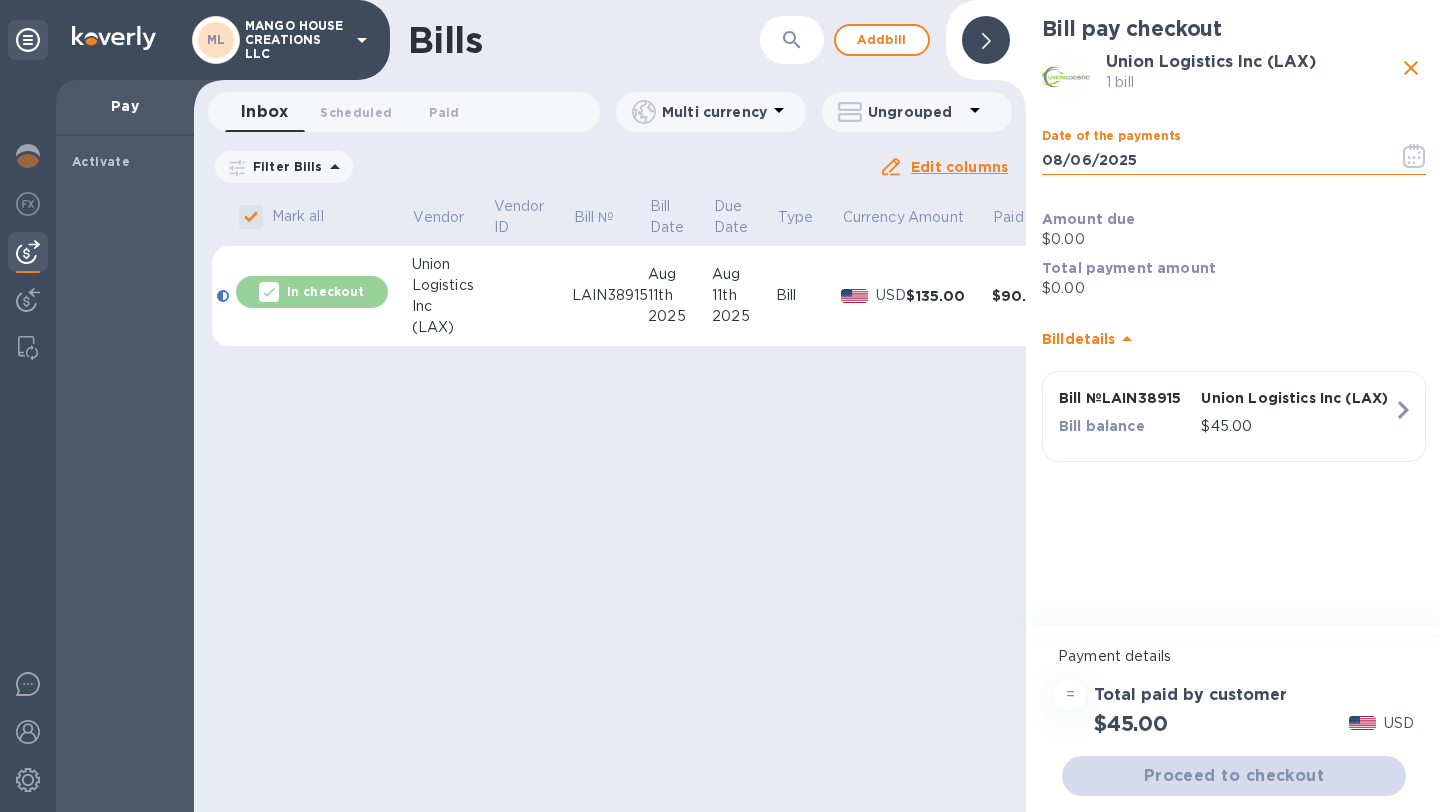 click on "08/06/2025" at bounding box center (1212, 160) 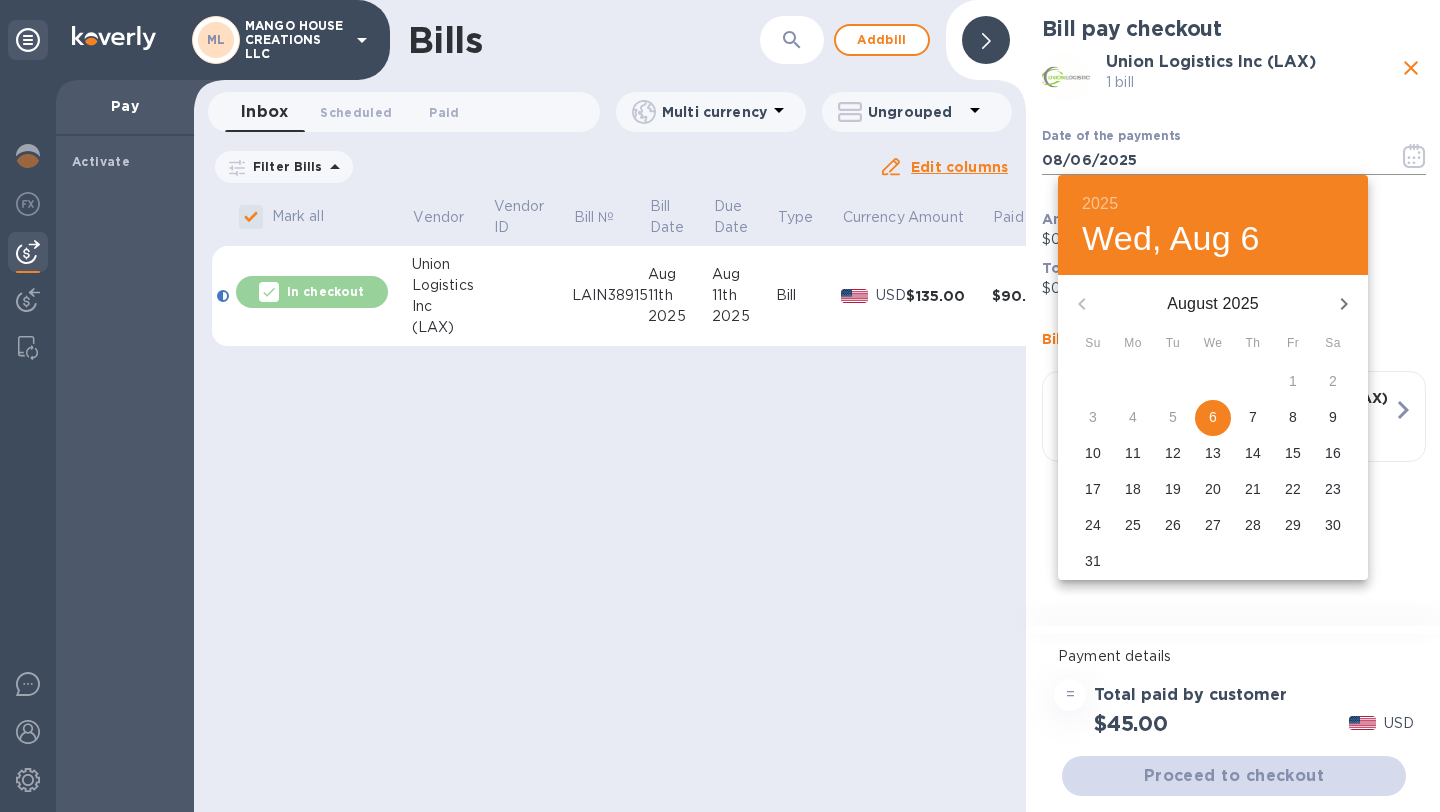 click at bounding box center (720, 406) 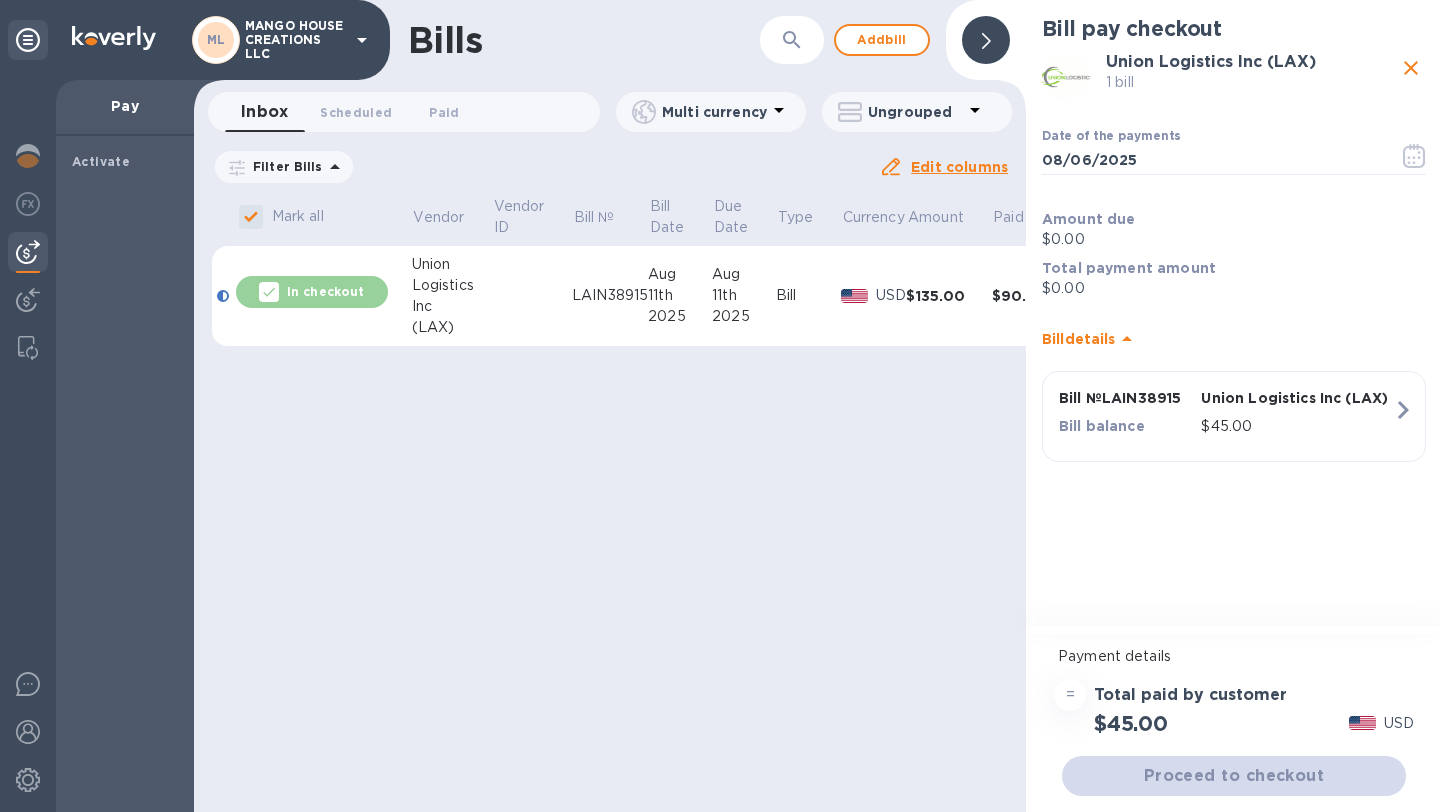 click on "$0.00" at bounding box center [1234, 239] 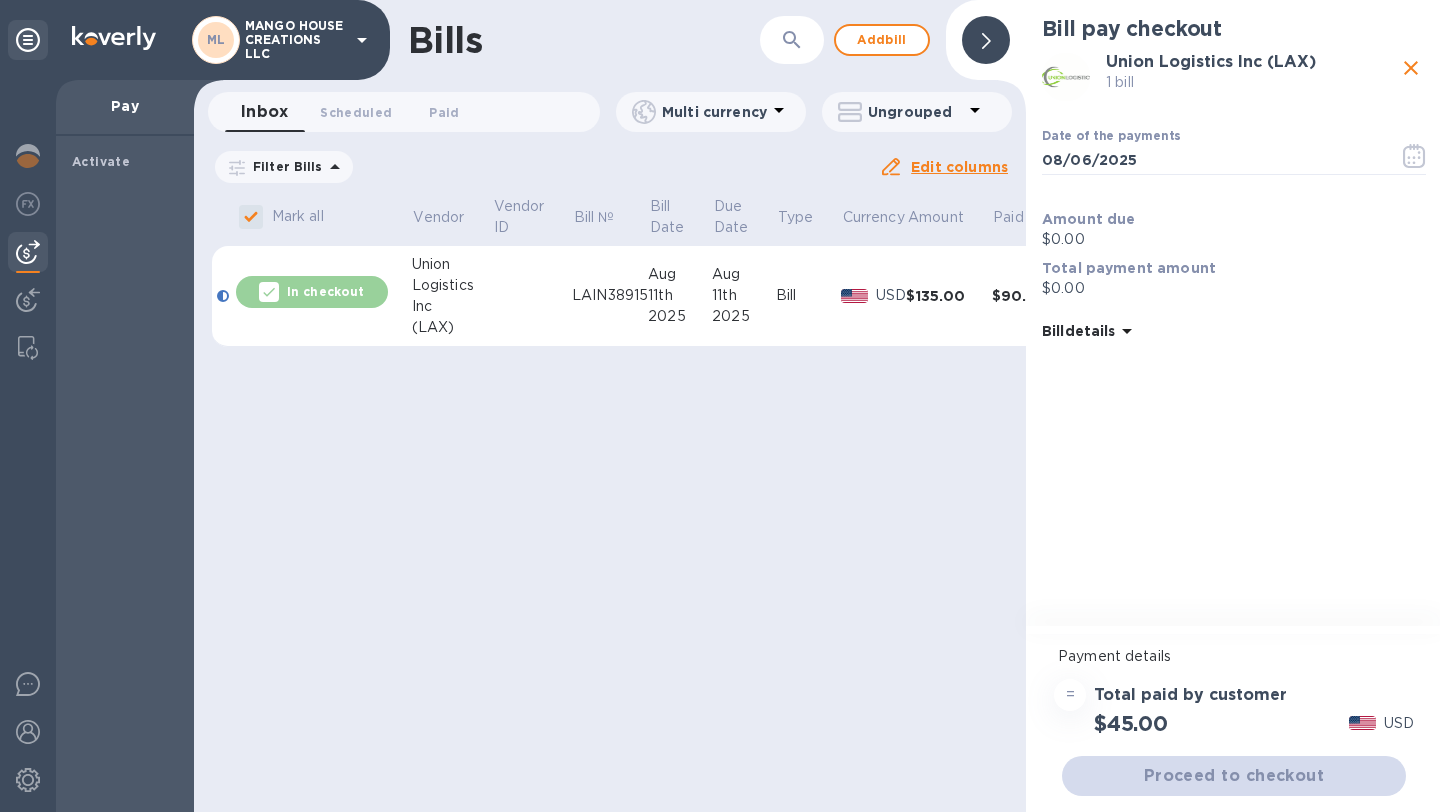 click on "Bill  details" at bounding box center [1234, 331] 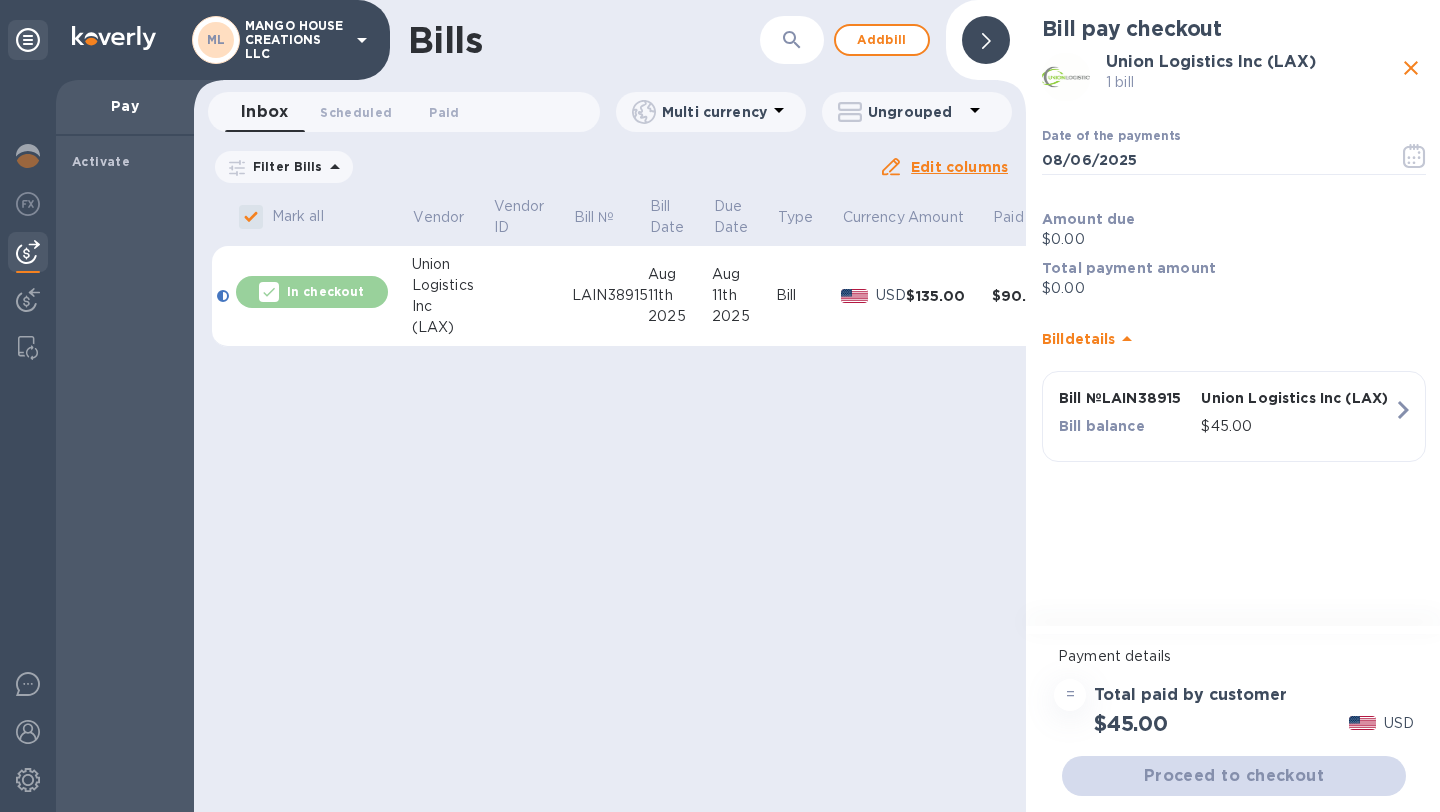 click on "Total paid by customer" at bounding box center (1190, 695) 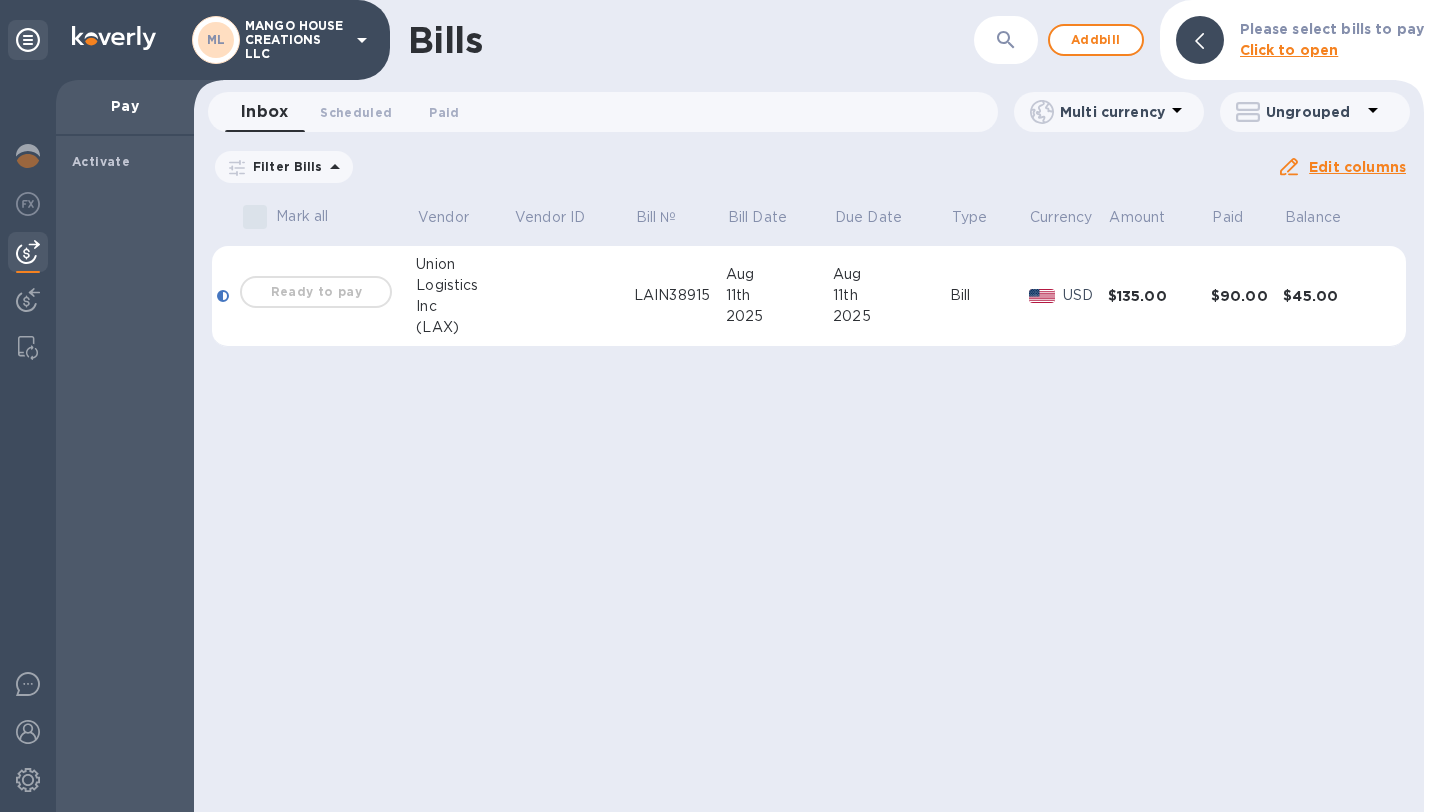 click on "Ready to pay" at bounding box center [316, 292] 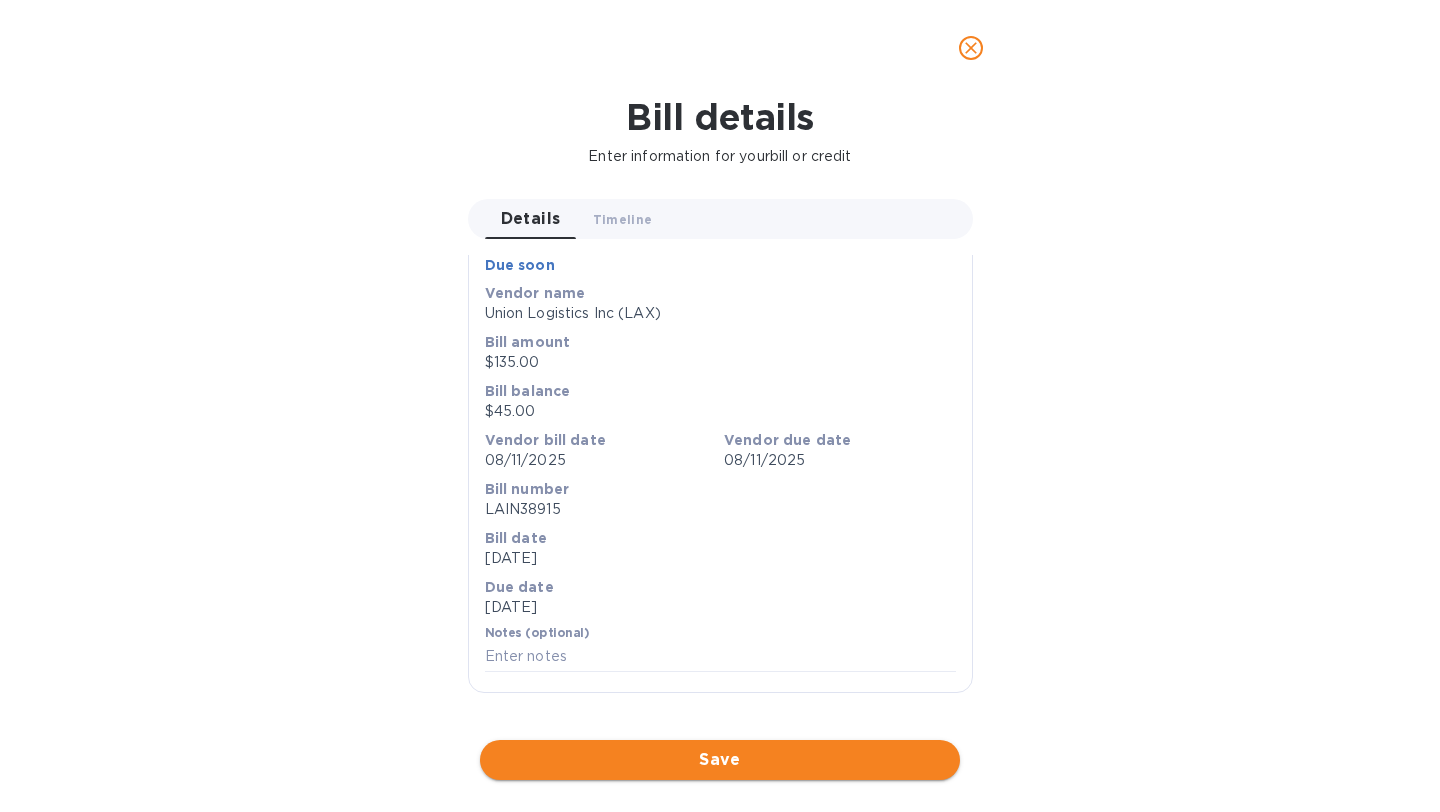 click on "Save" at bounding box center [720, 760] 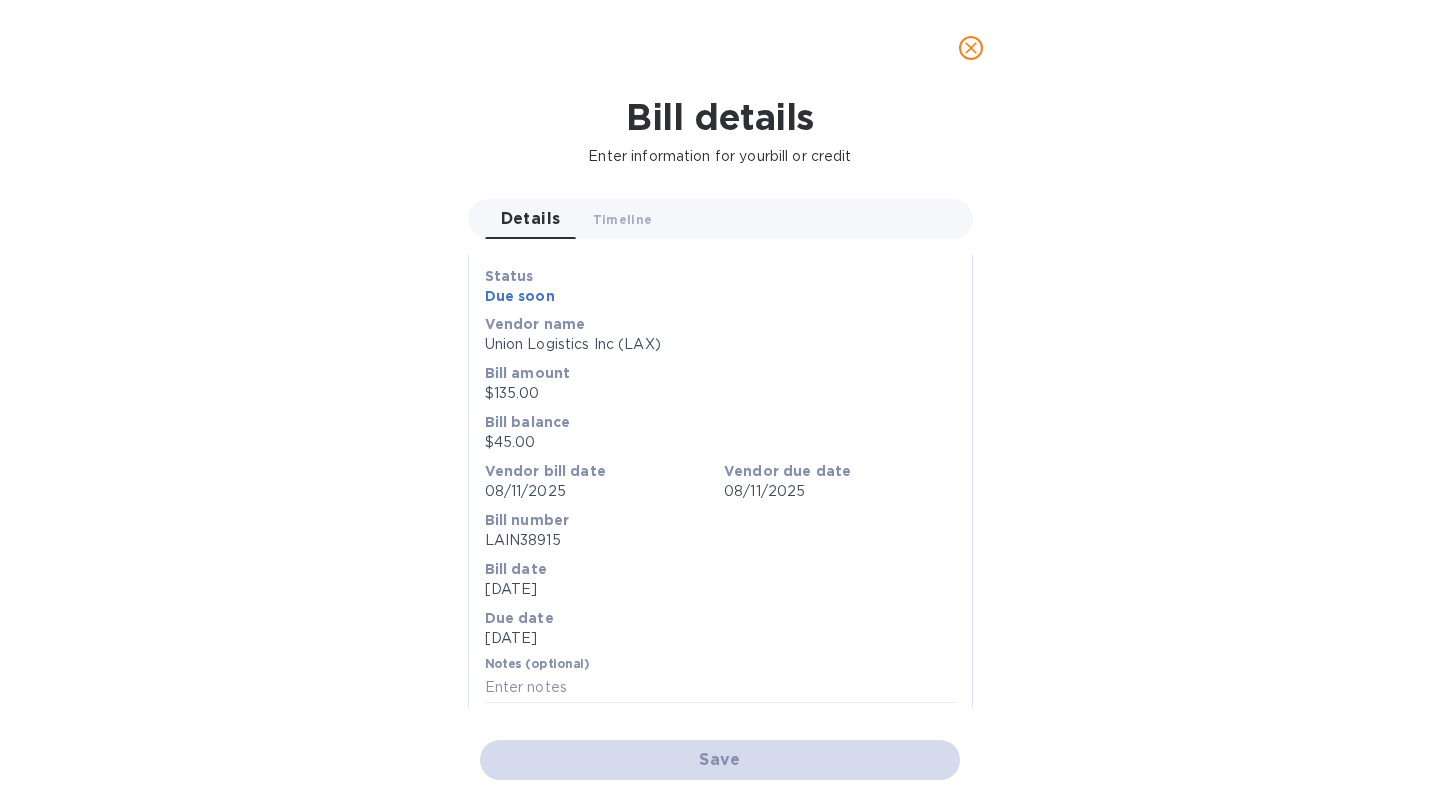 scroll, scrollTop: 735, scrollLeft: 0, axis: vertical 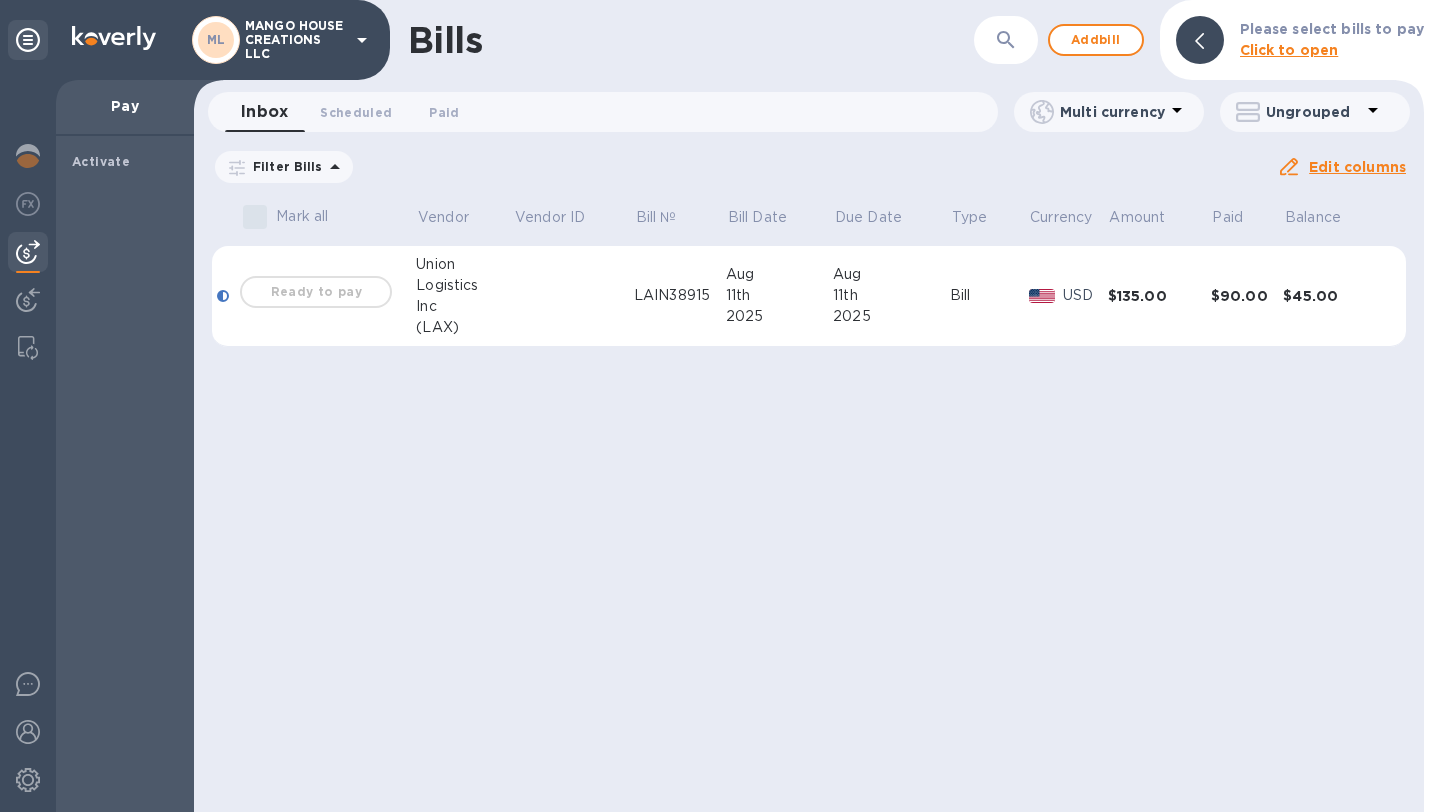 click on "$90.00" at bounding box center [1247, 296] 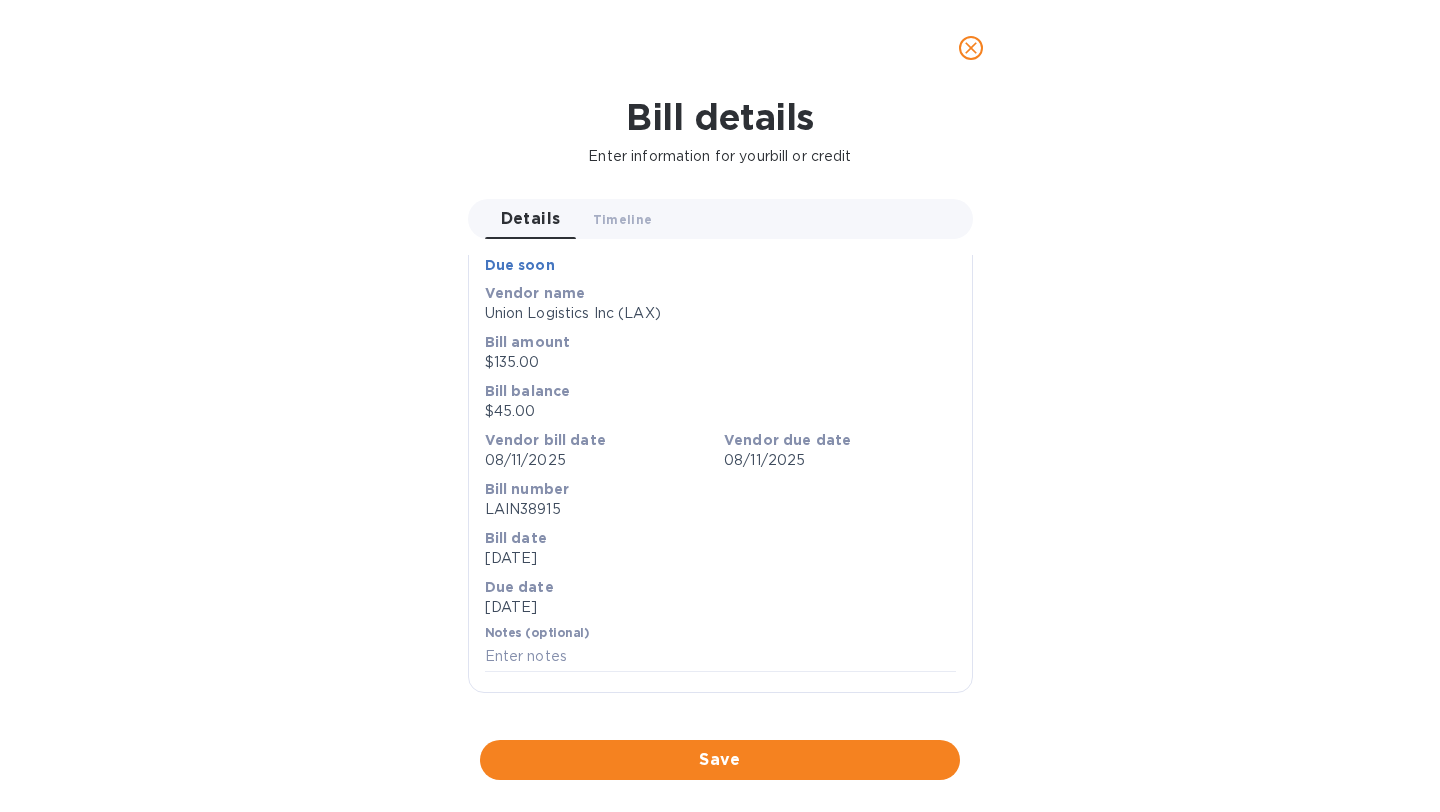 click 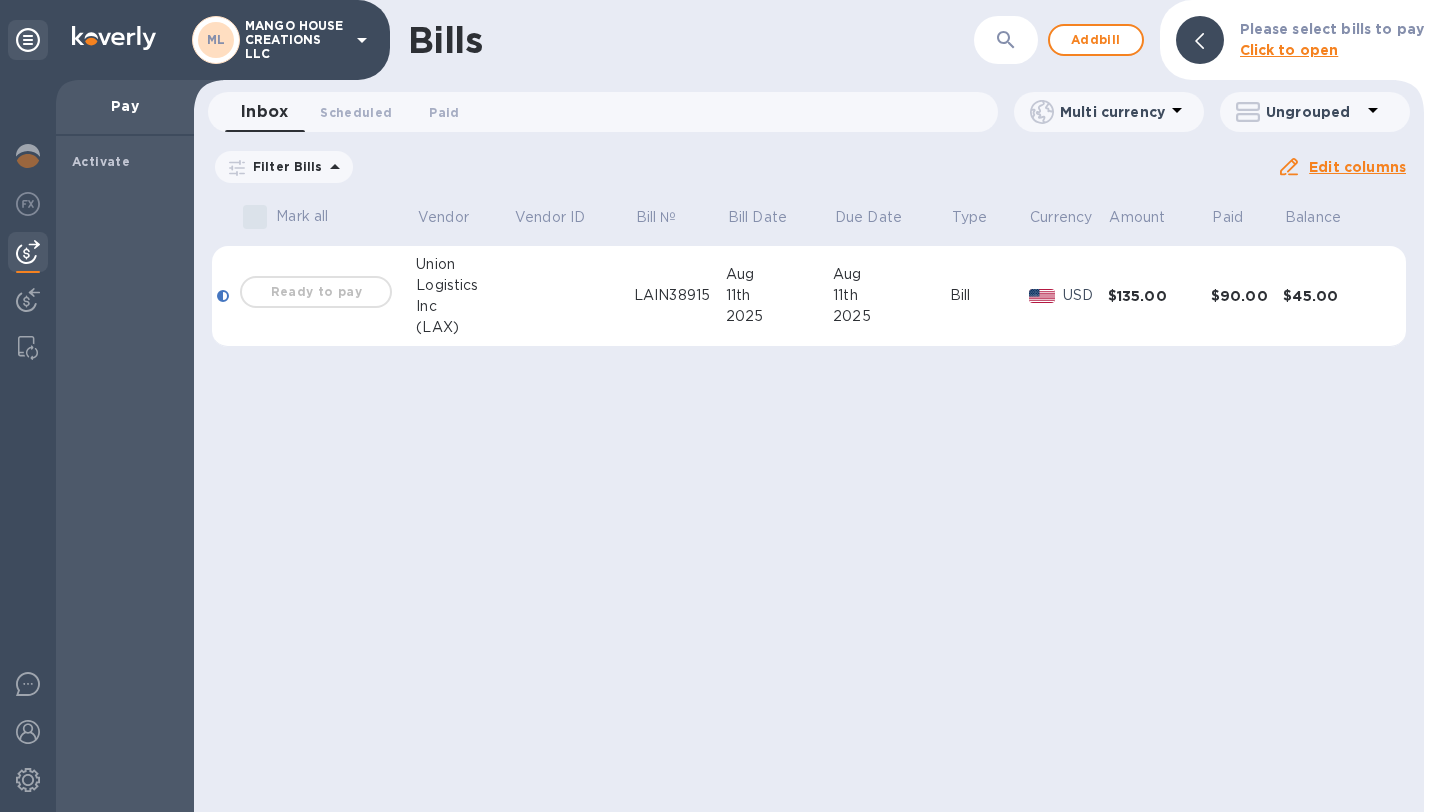 scroll, scrollTop: 92, scrollLeft: 0, axis: vertical 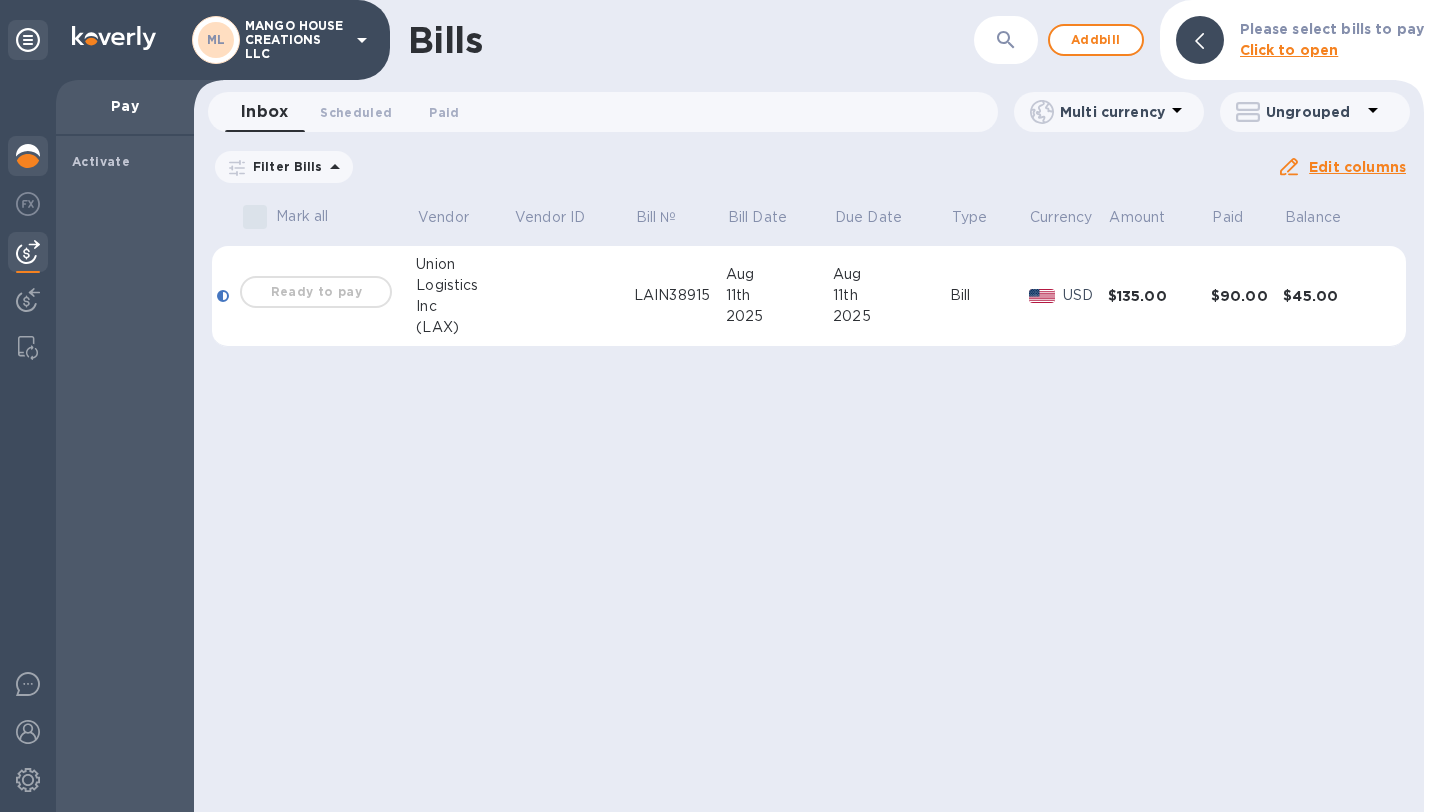 click at bounding box center (28, 156) 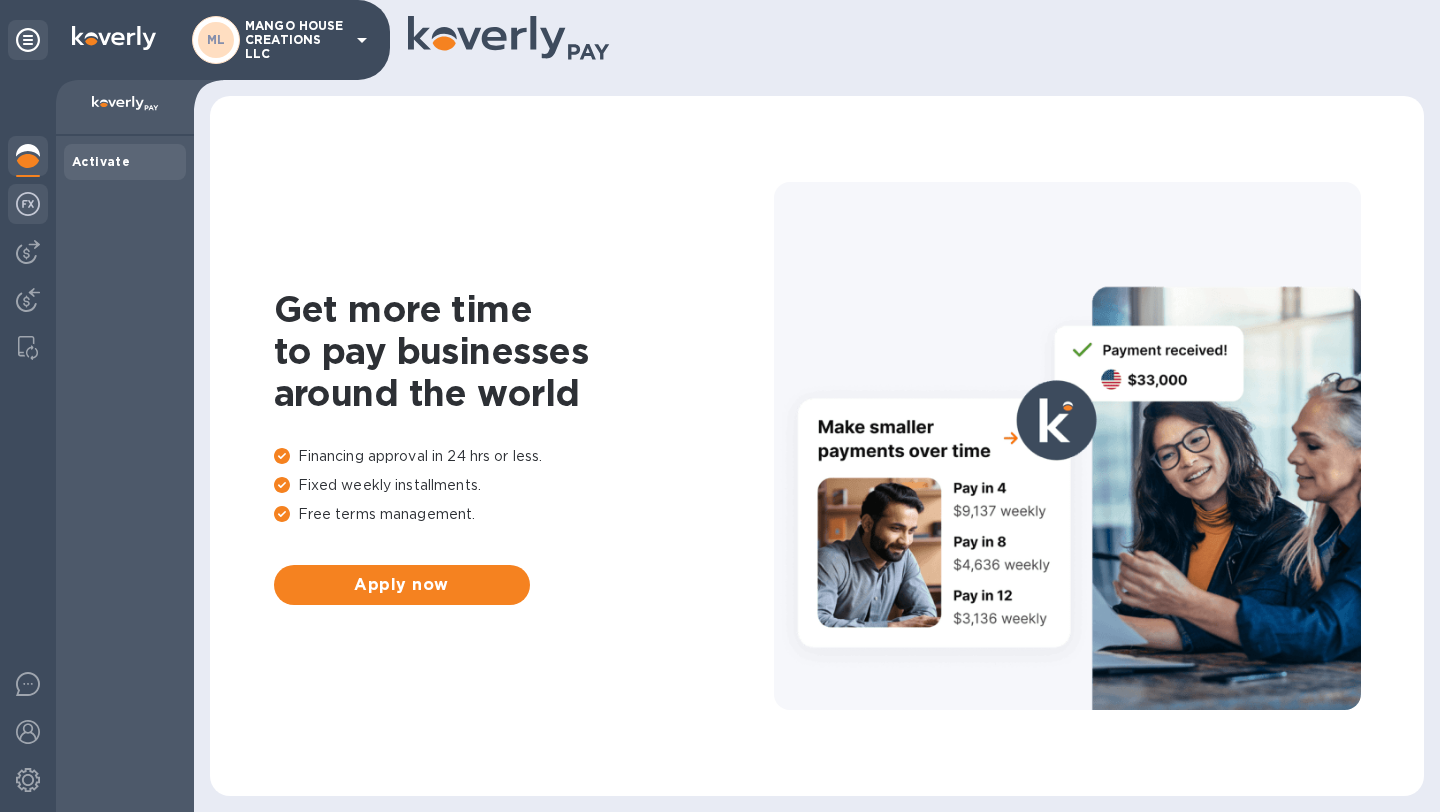 click at bounding box center (28, 204) 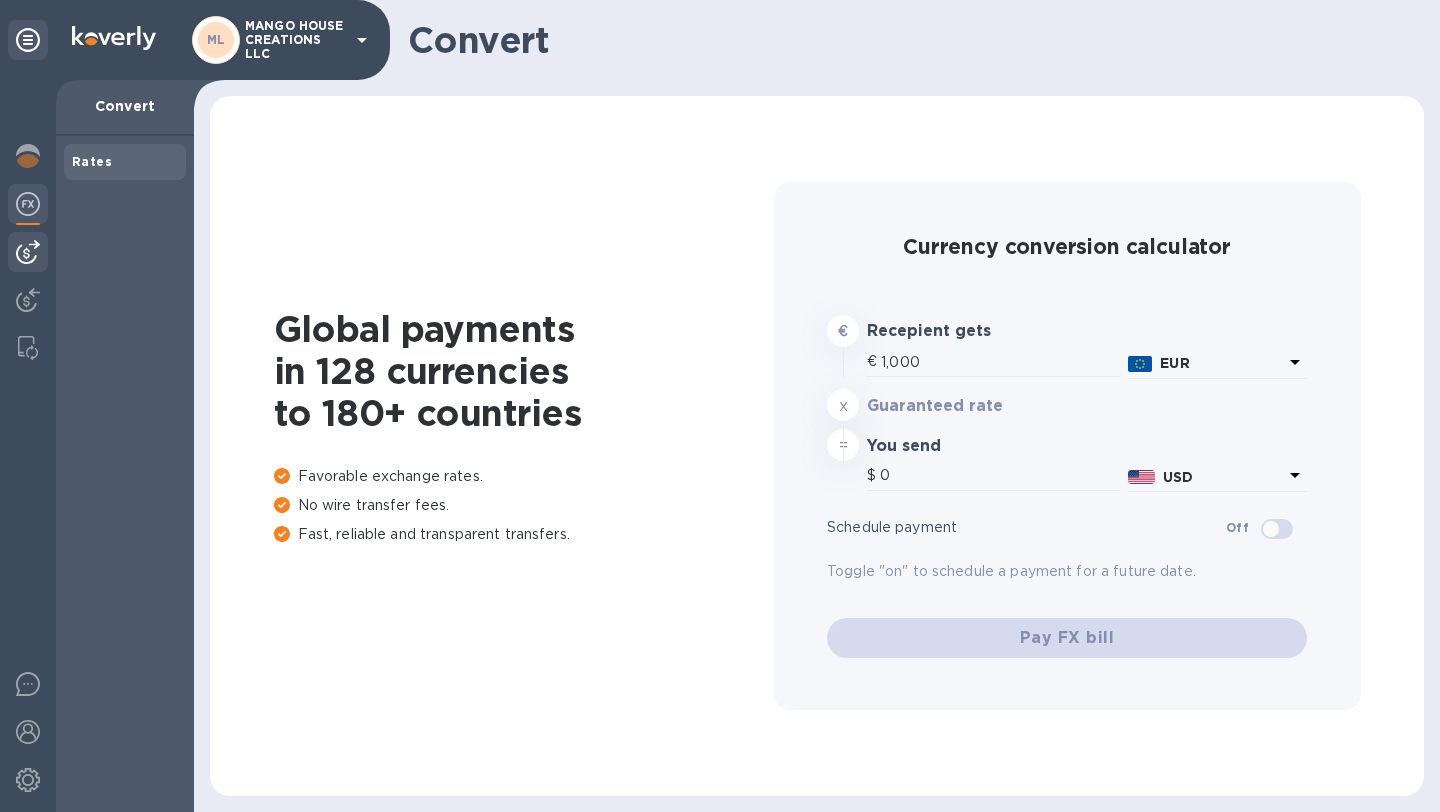 click at bounding box center (28, 252) 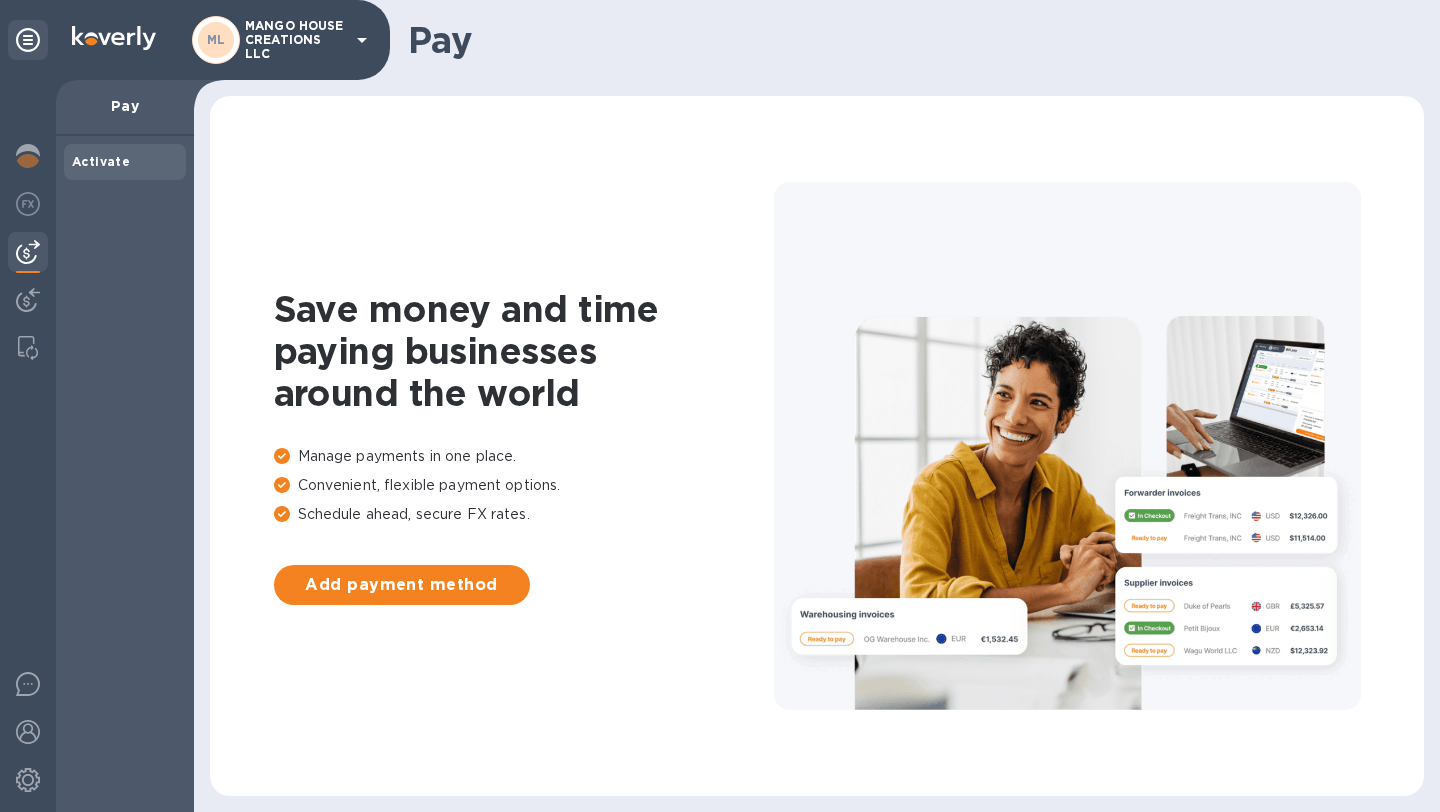 click on "Activate" at bounding box center [101, 161] 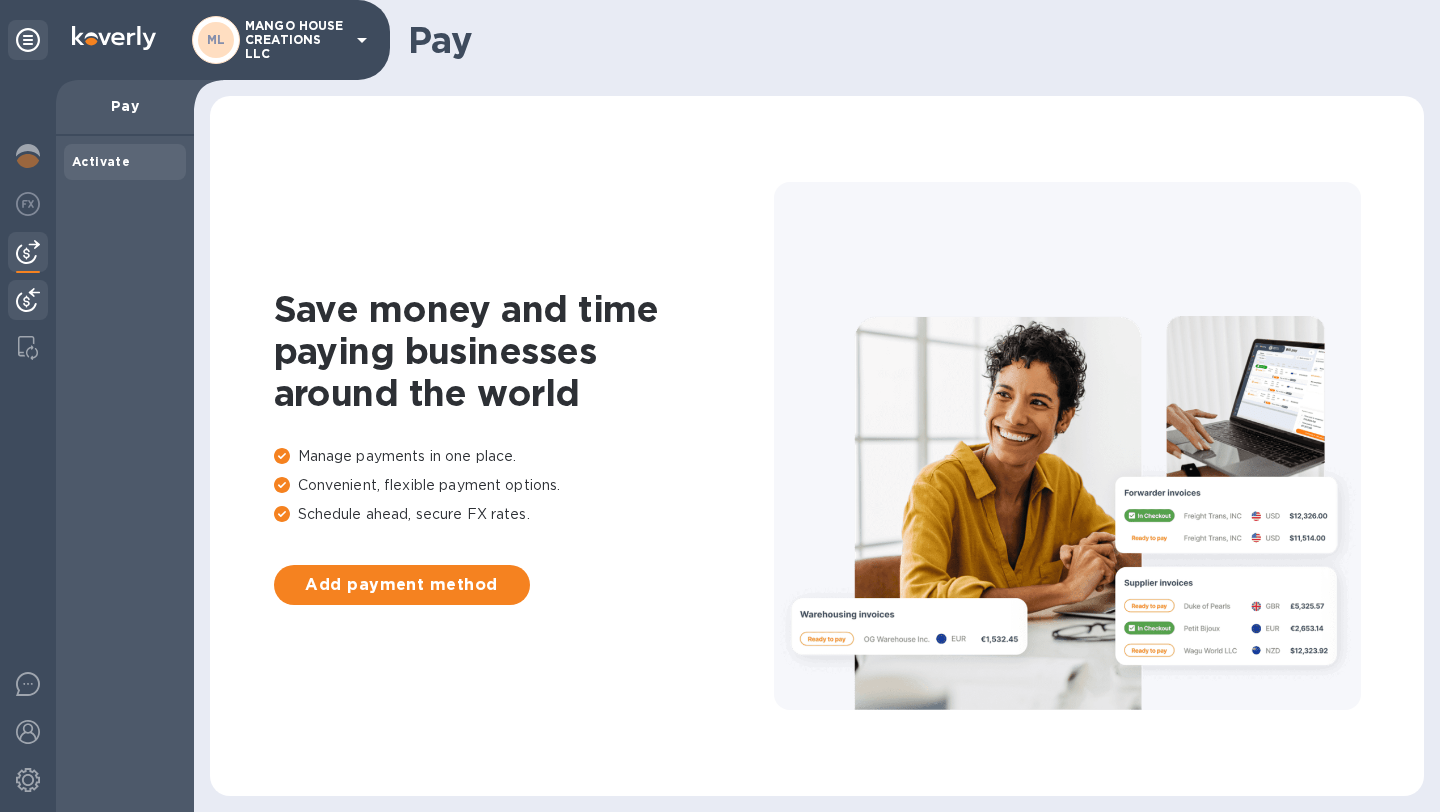 click at bounding box center (28, 302) 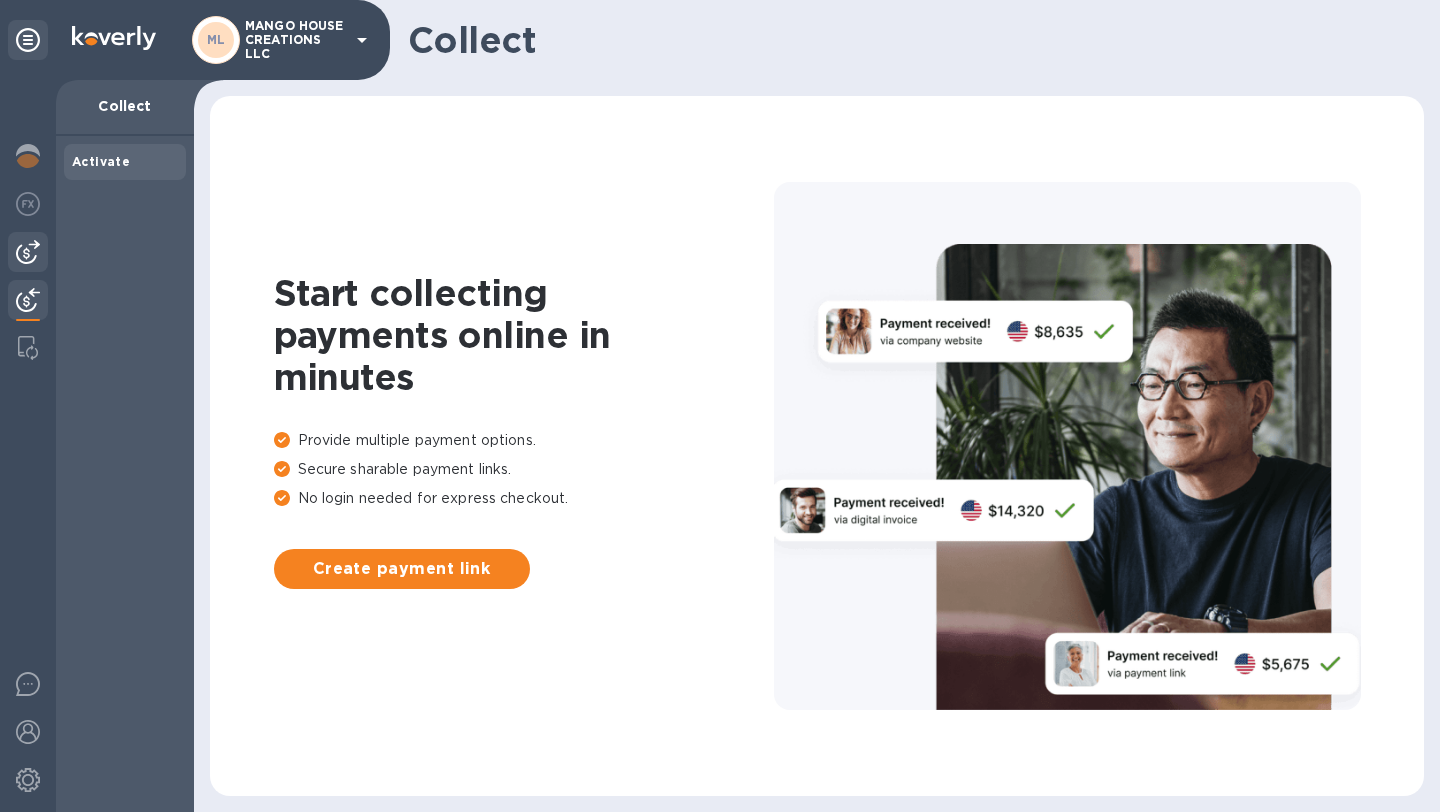click at bounding box center (28, 252) 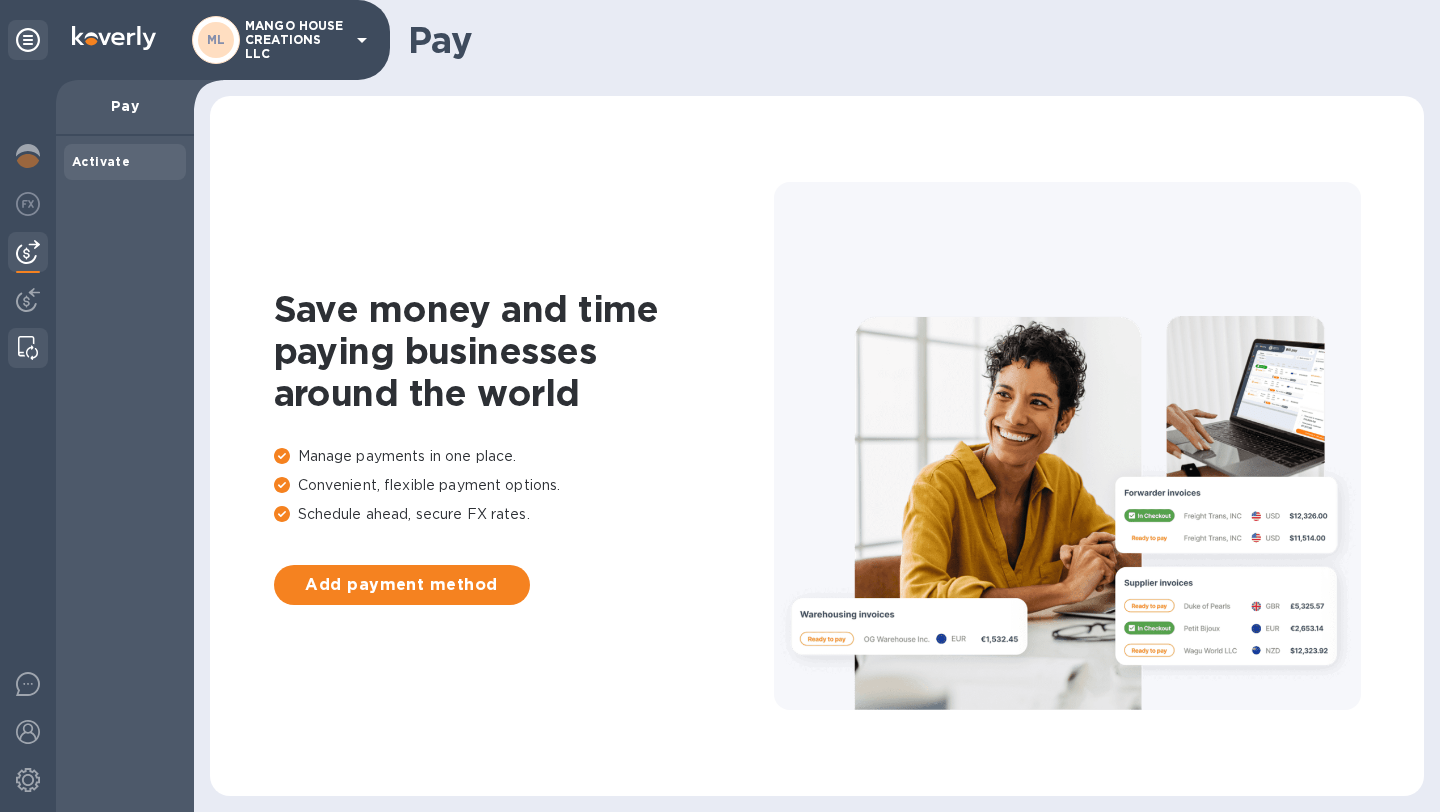 click at bounding box center [28, 348] 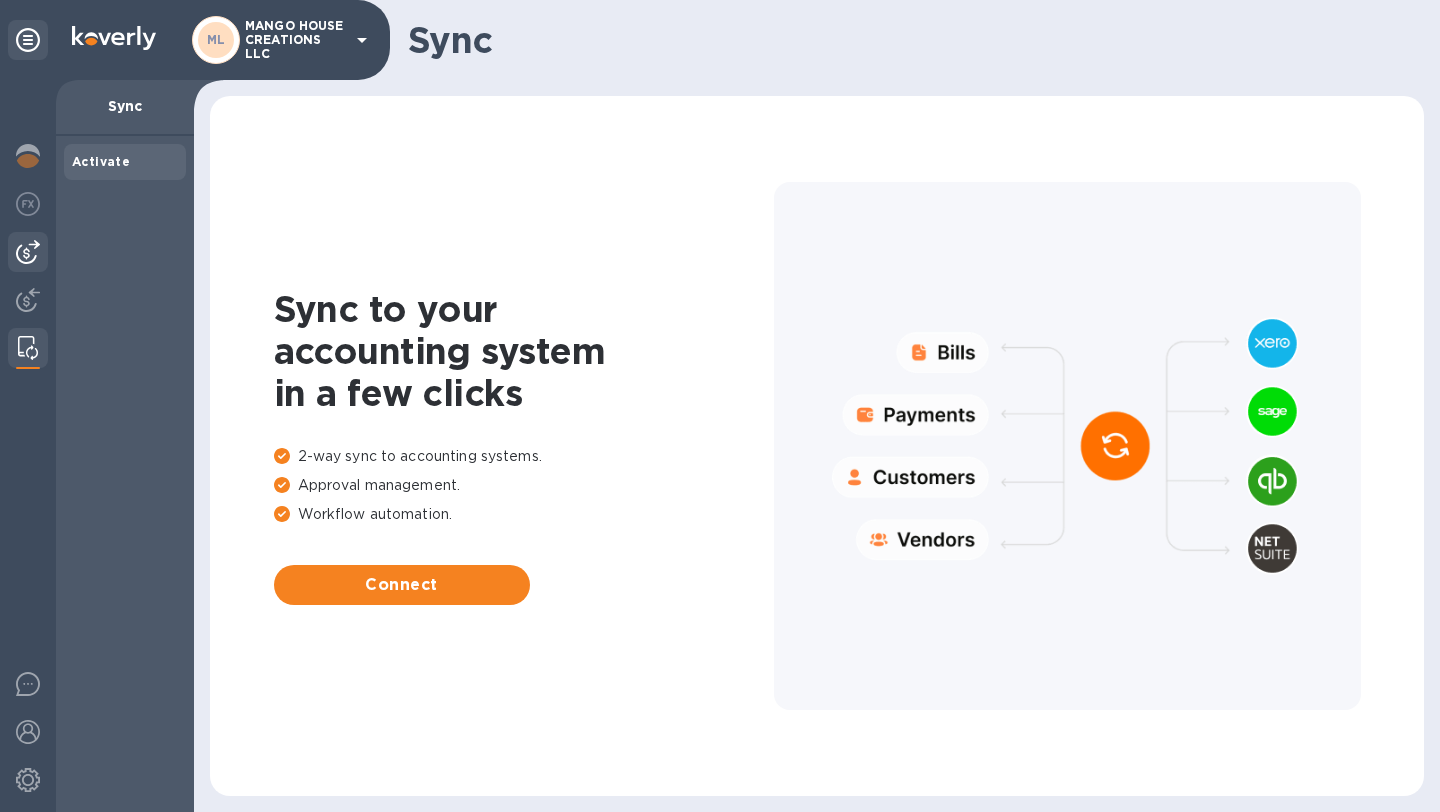 click at bounding box center (28, 252) 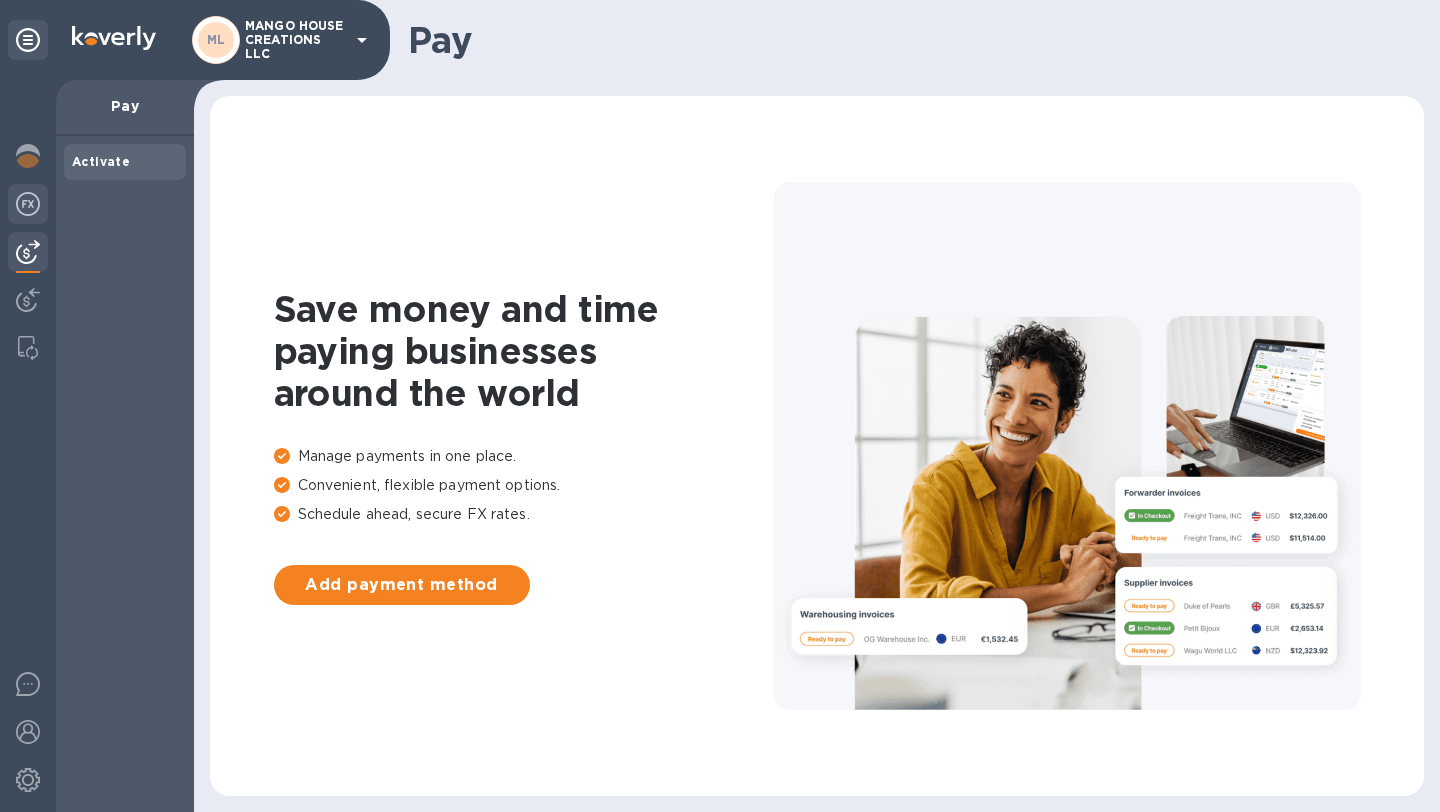 click at bounding box center [28, 206] 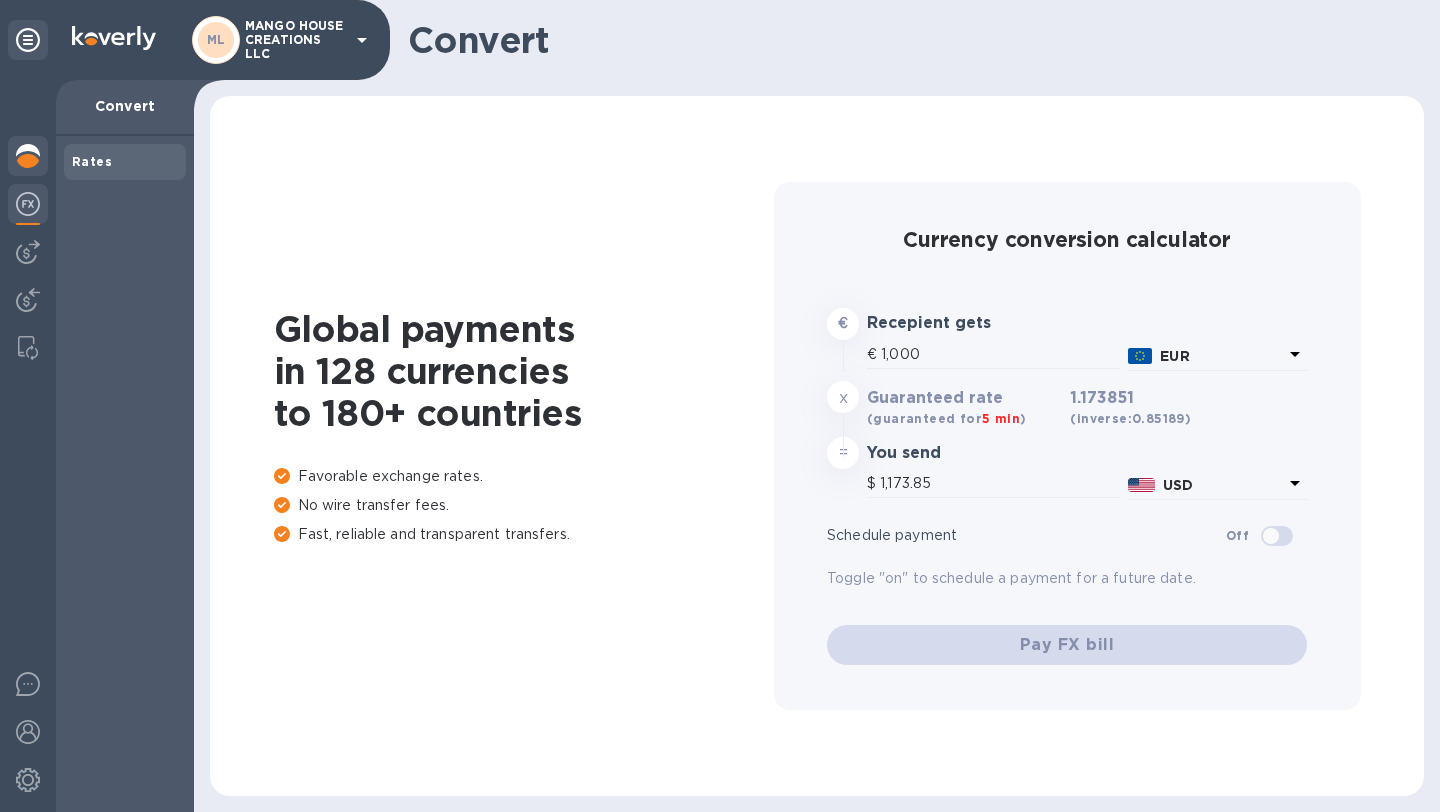 click at bounding box center [28, 158] 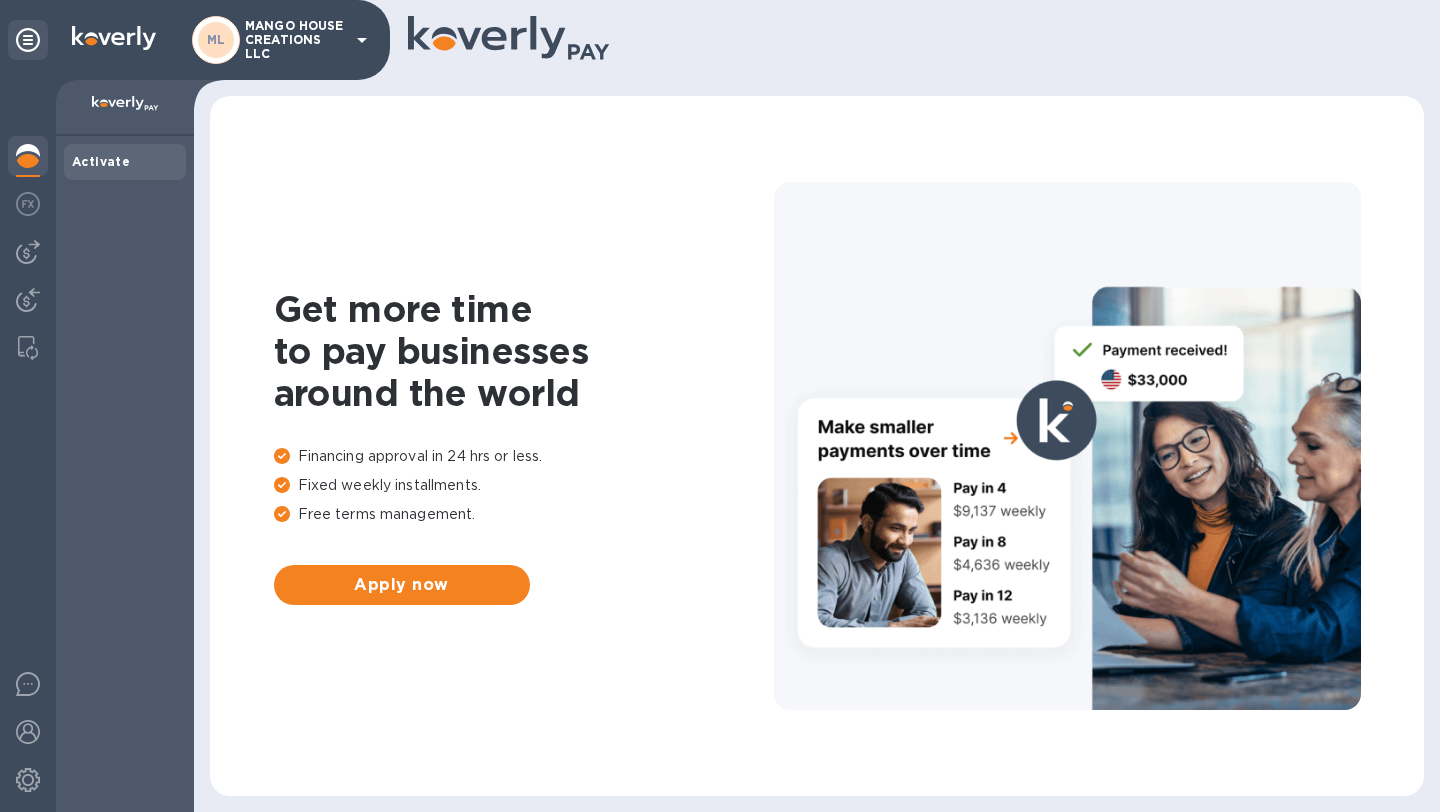 click on "Activate" at bounding box center [125, 162] 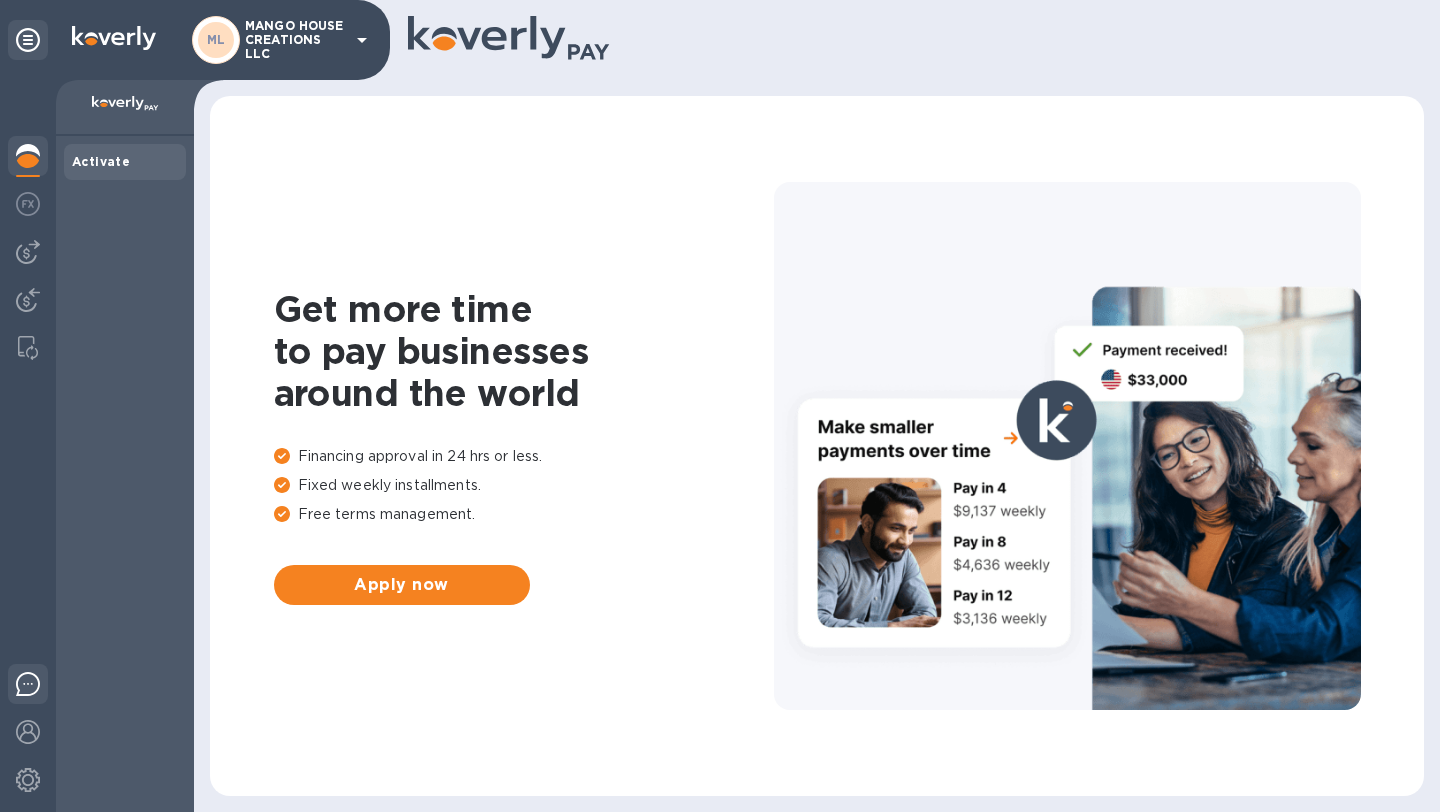click at bounding box center (28, 684) 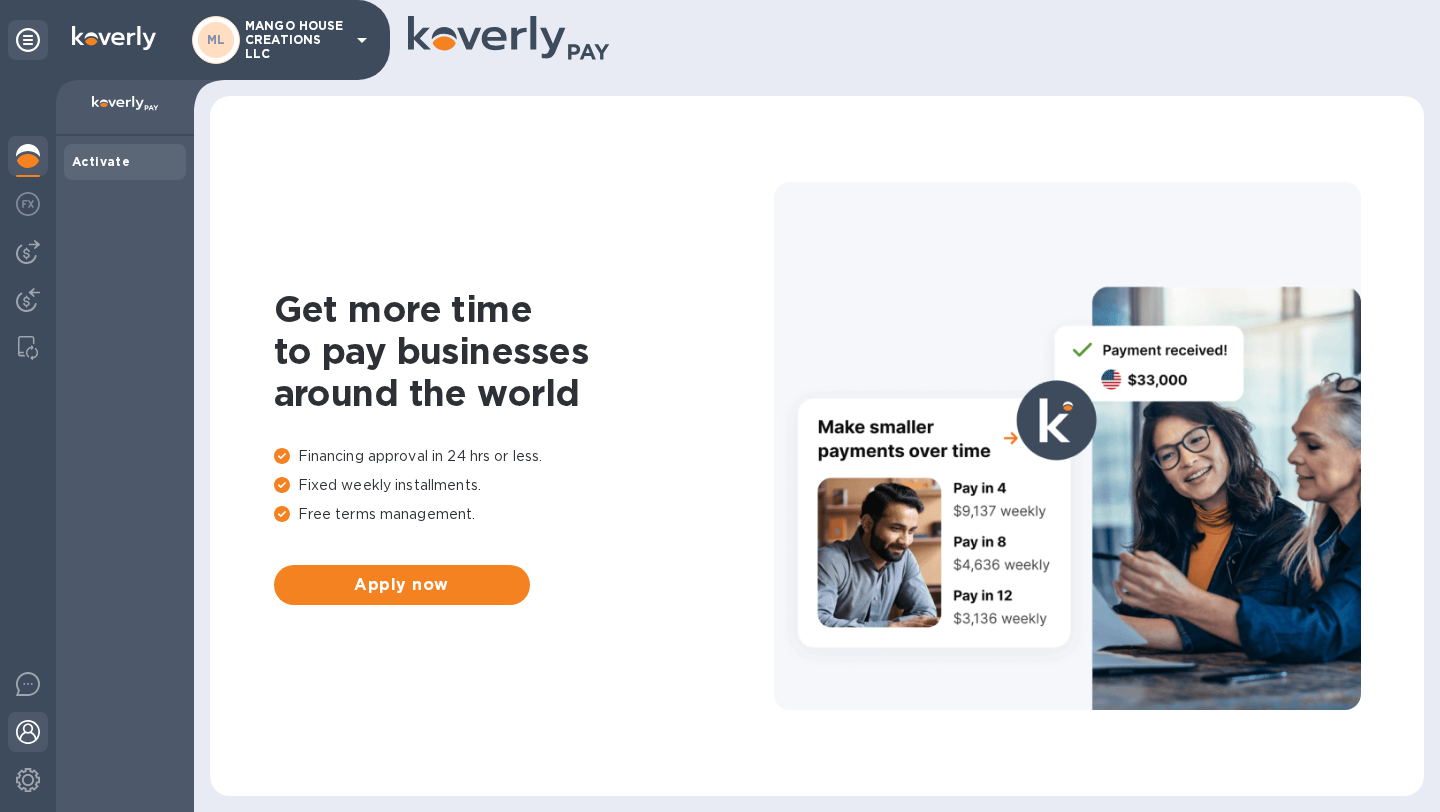 click at bounding box center [28, 734] 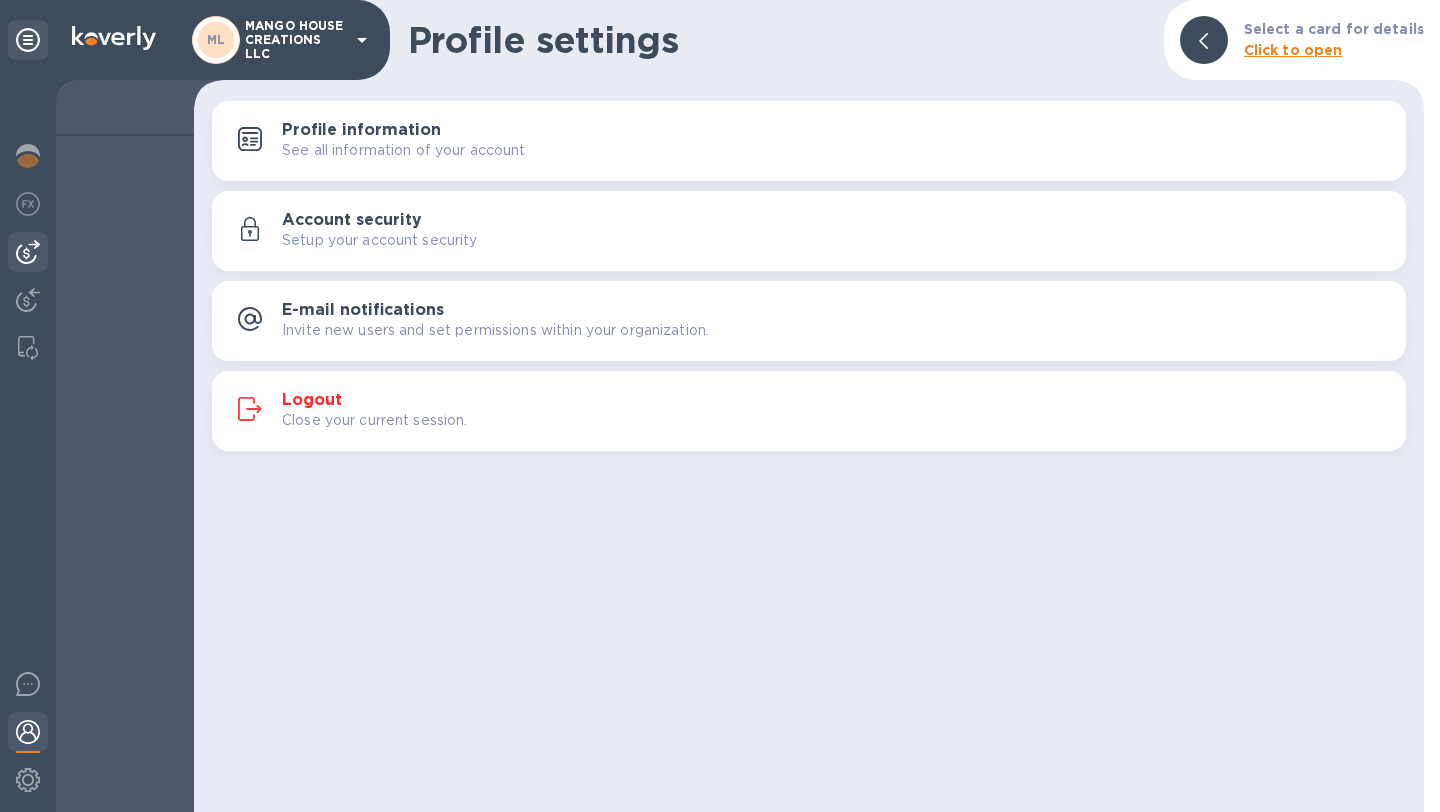 click at bounding box center [28, 252] 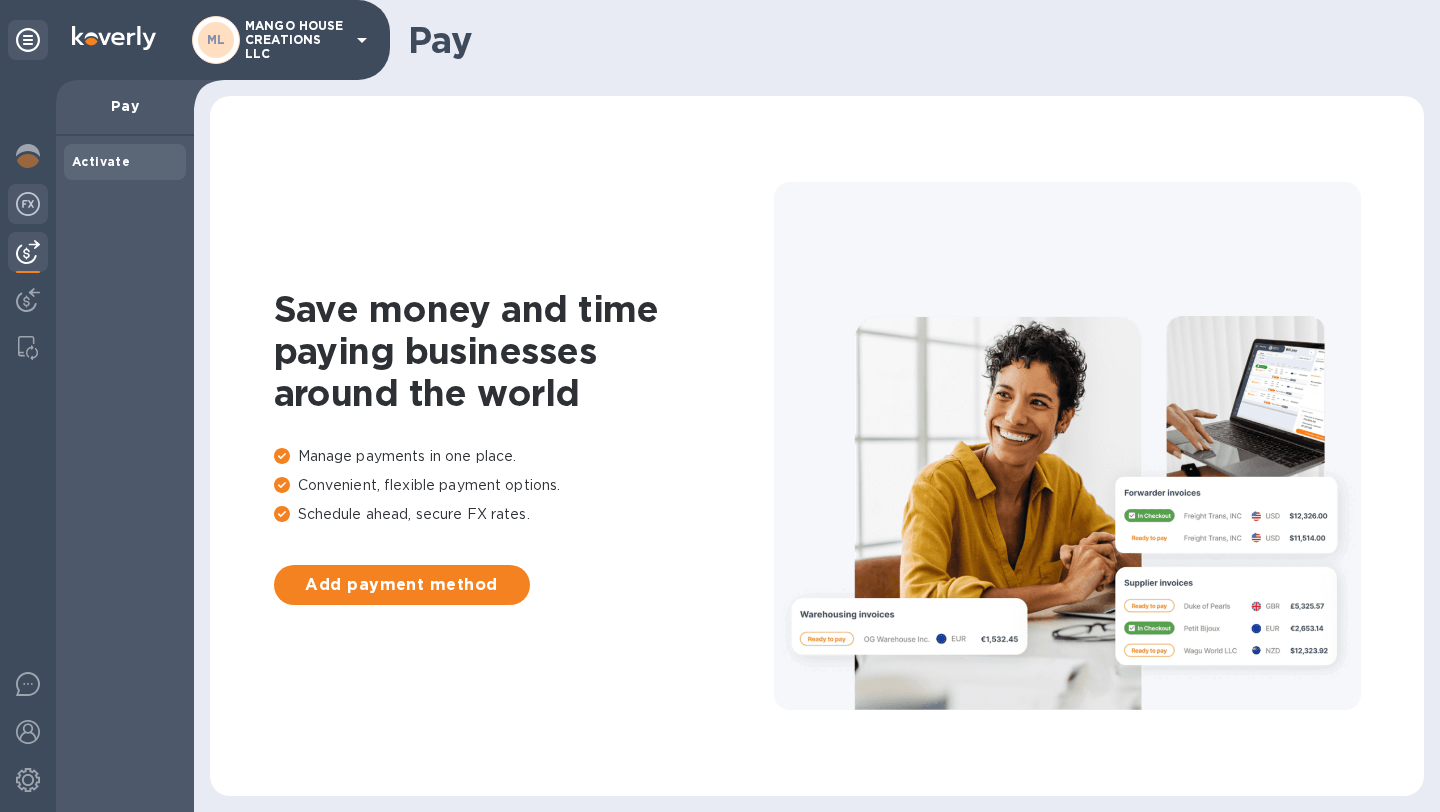 click at bounding box center (28, 204) 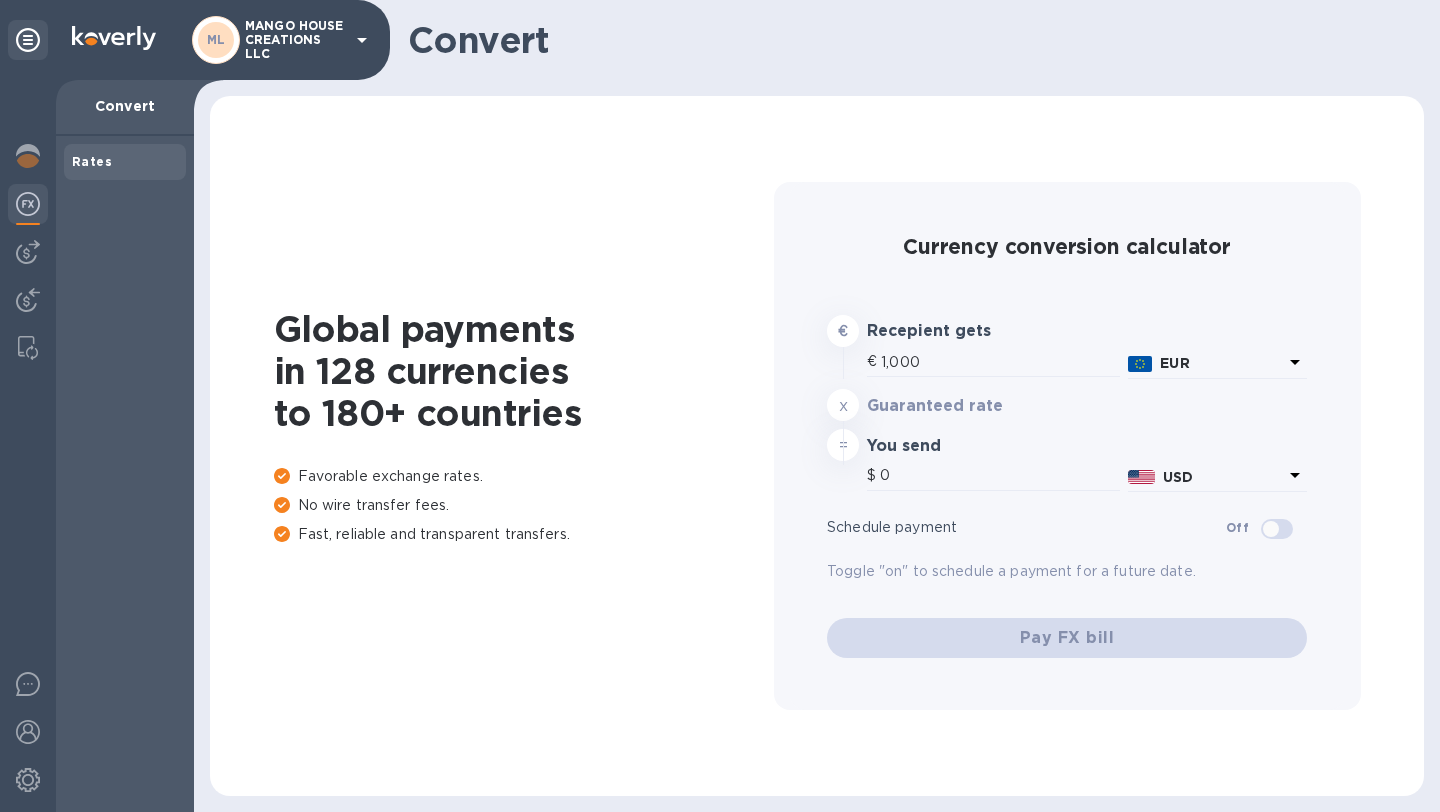 type on "1,173.85" 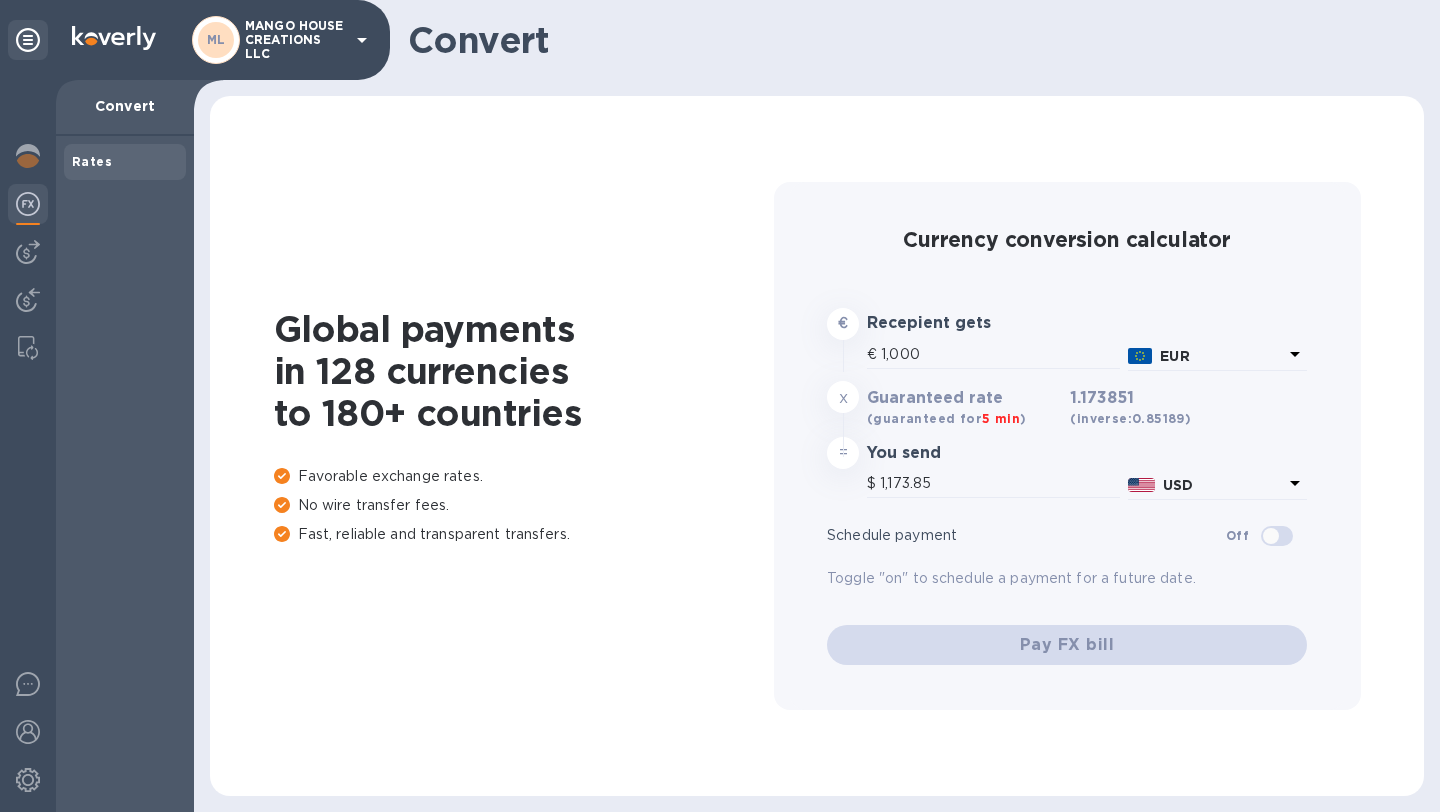 click on "Convert" at bounding box center (125, 108) 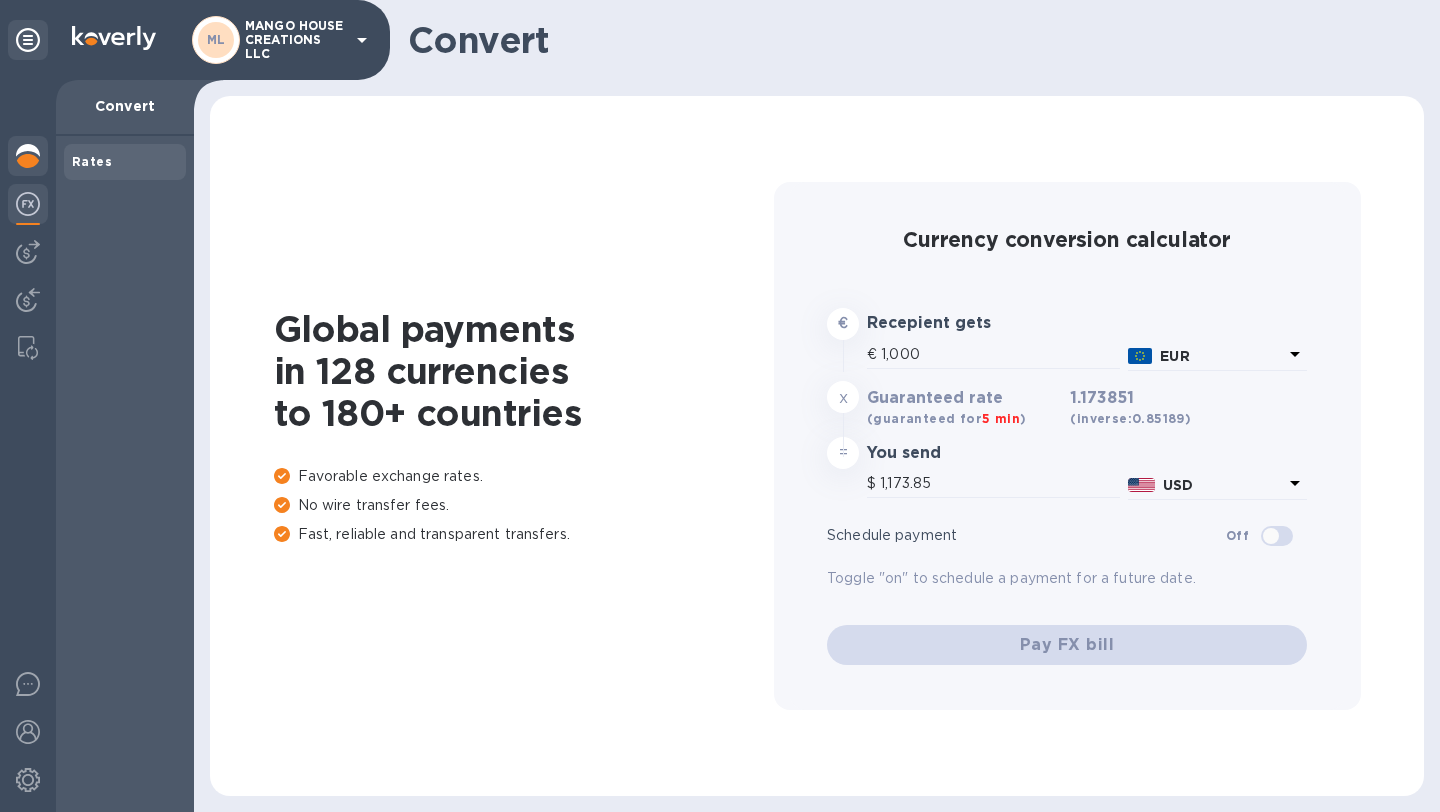 click at bounding box center [28, 158] 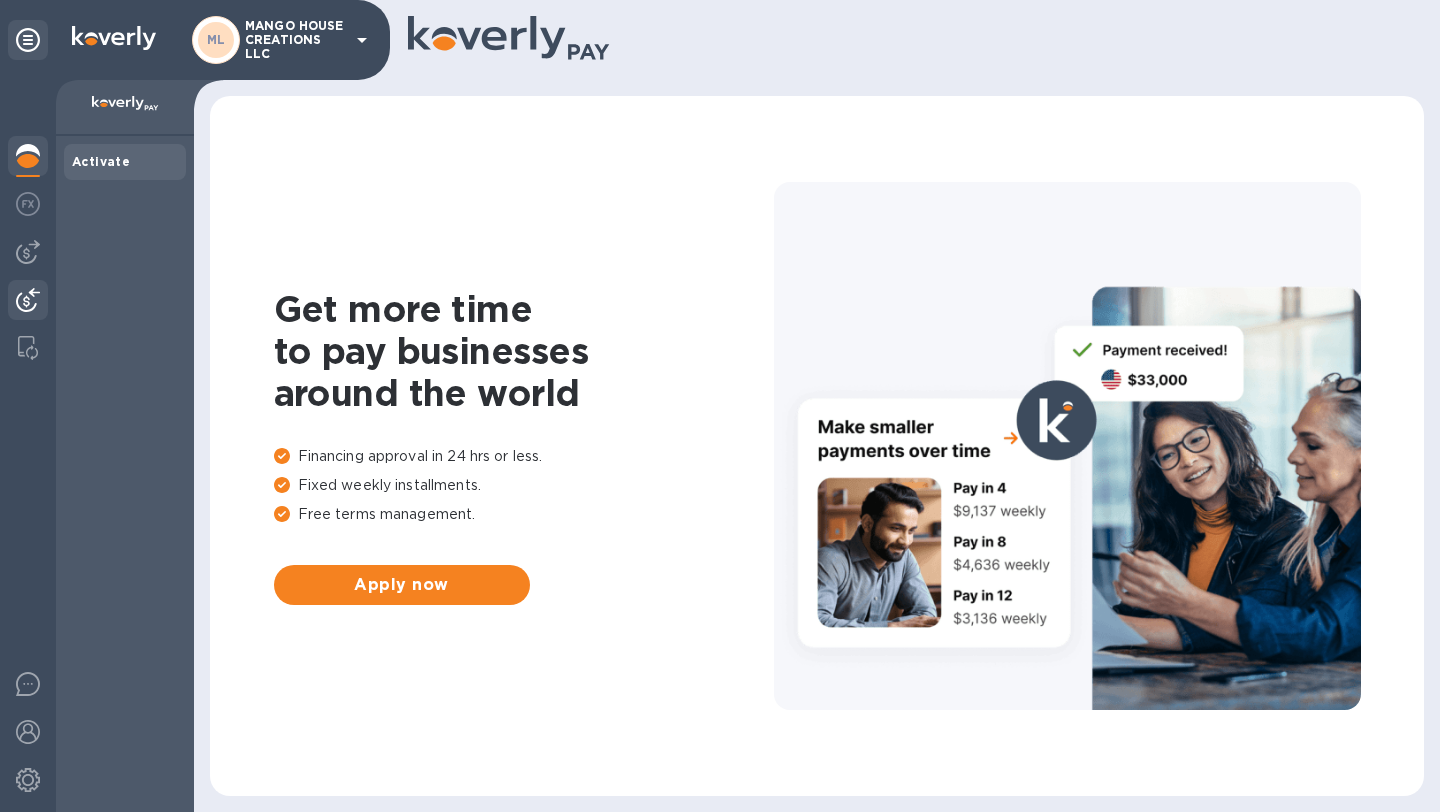click at bounding box center [28, 300] 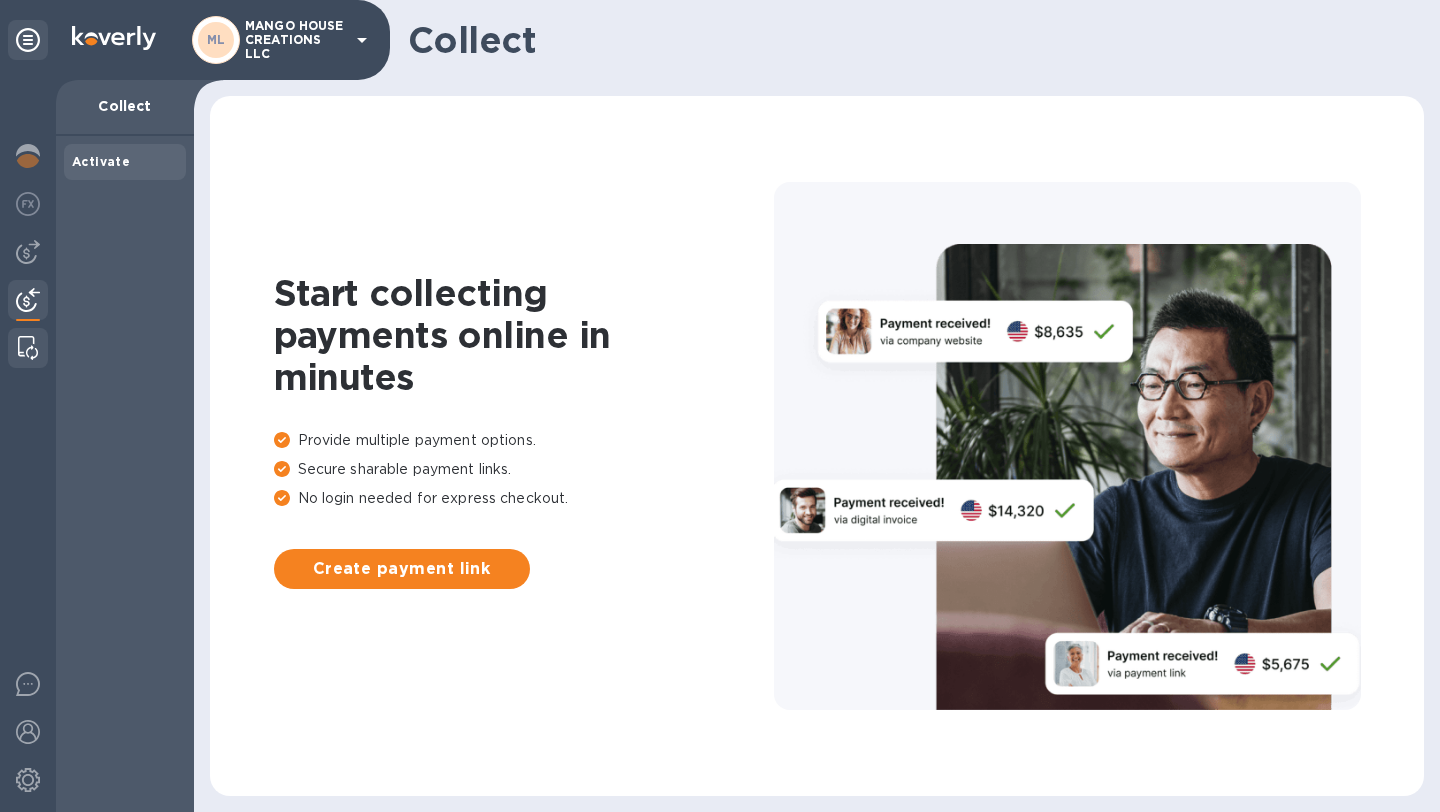 click at bounding box center [28, 348] 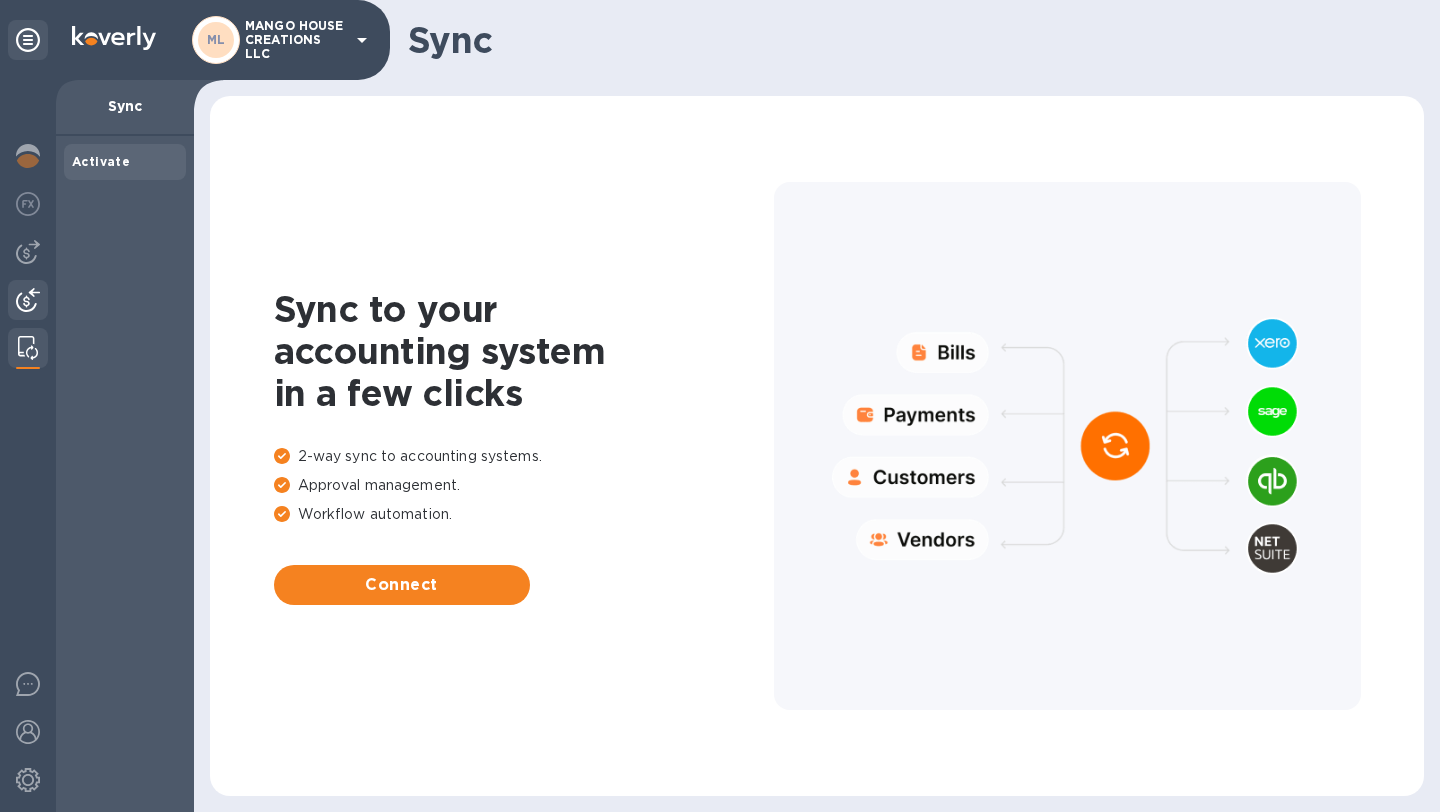 click at bounding box center (28, 300) 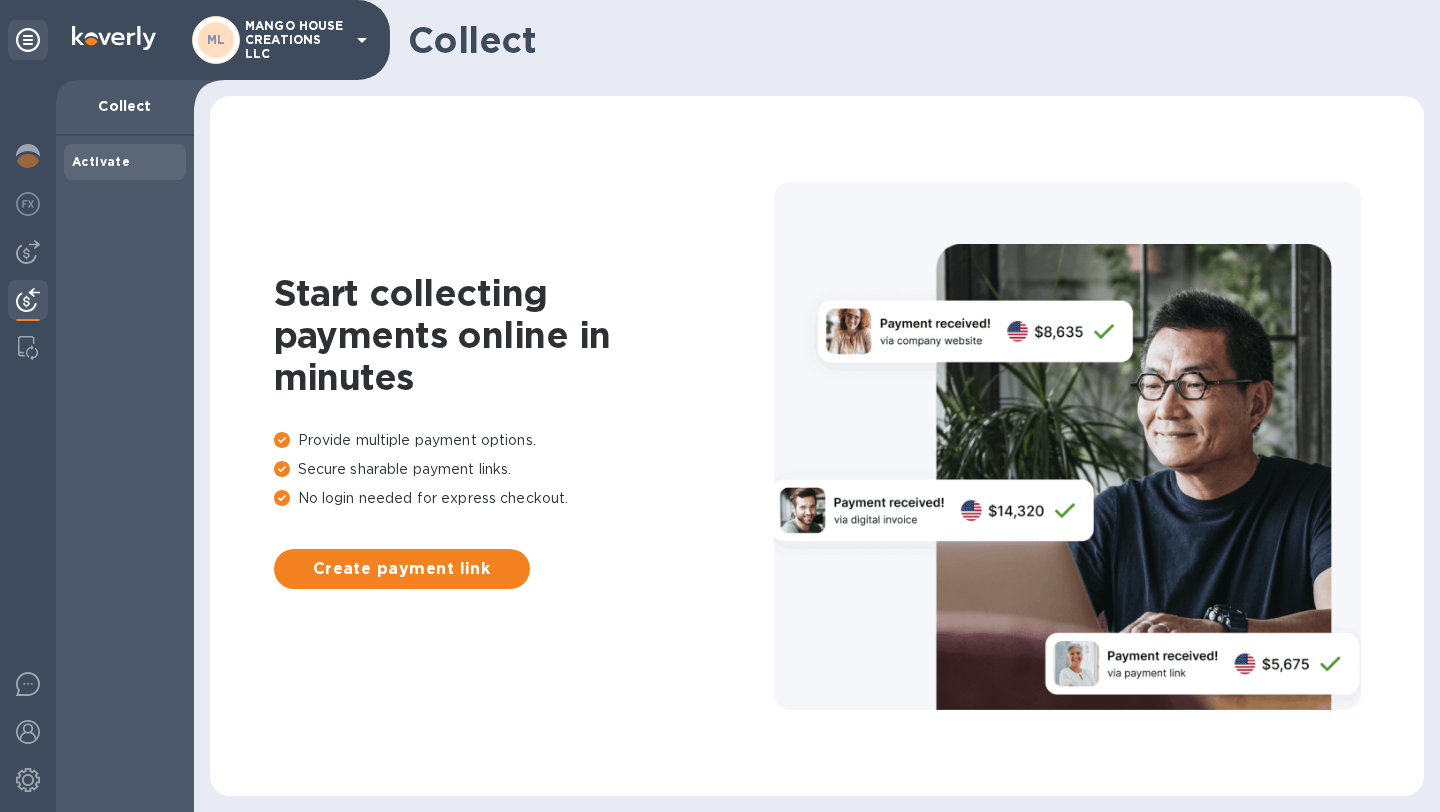 click on "Activate" at bounding box center [101, 161] 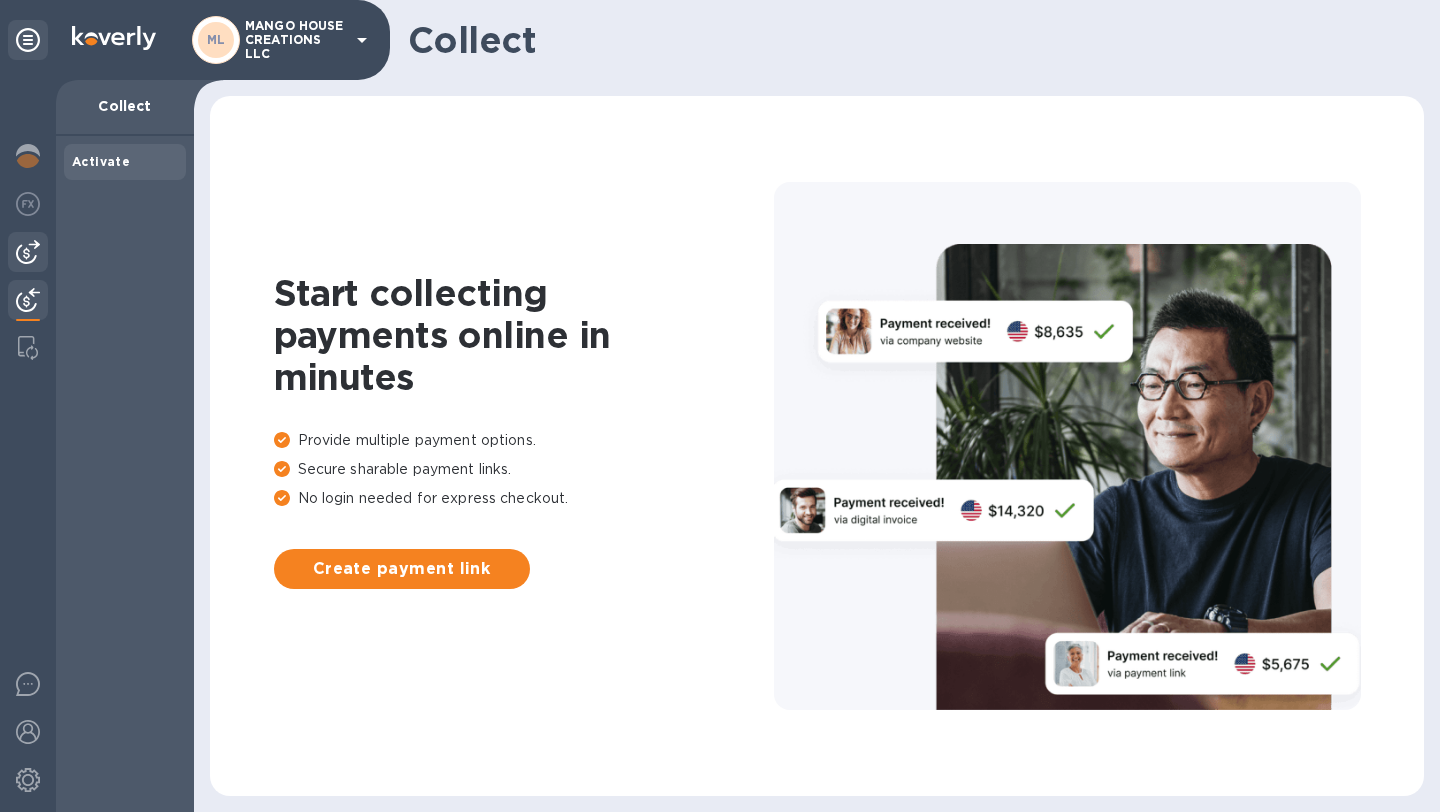 click at bounding box center (28, 252) 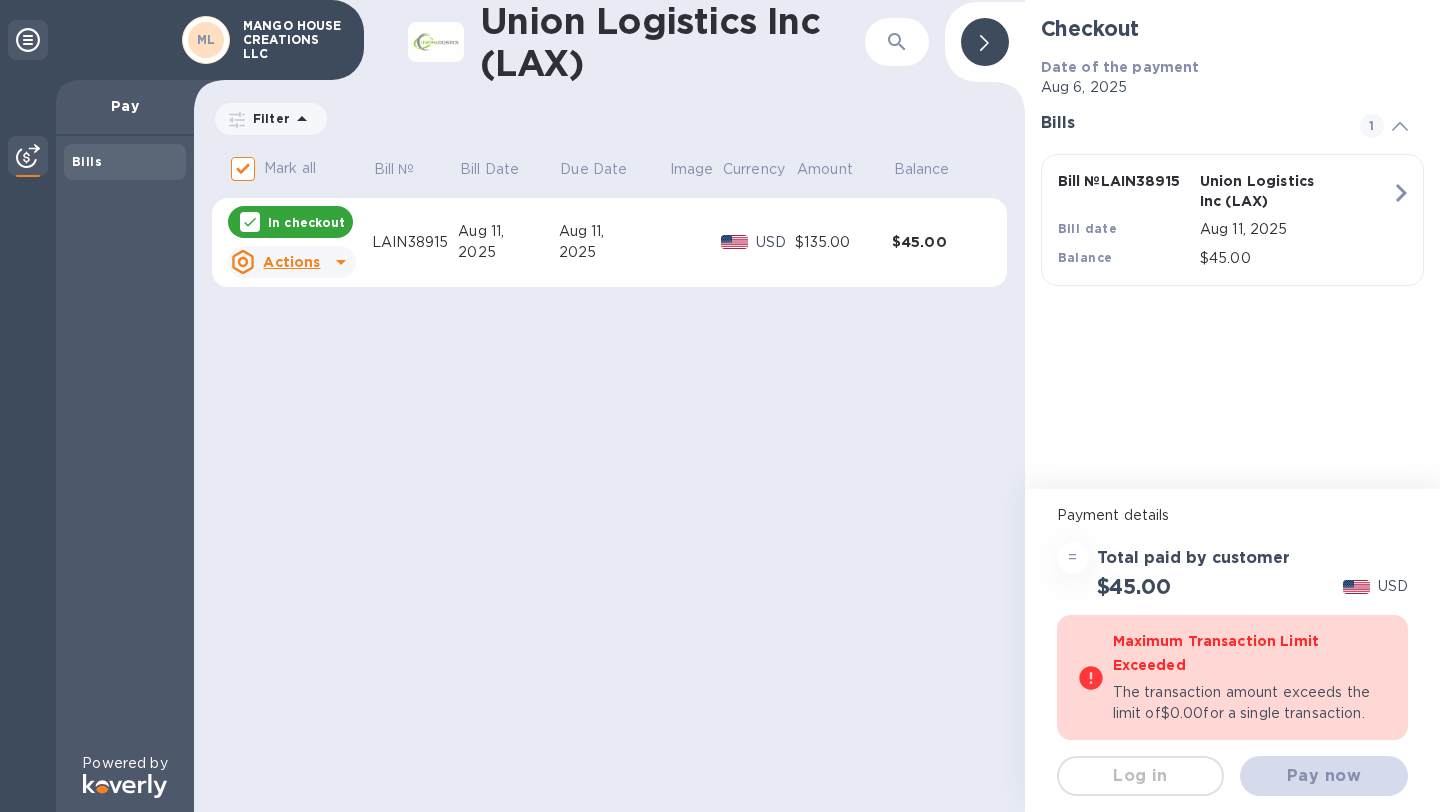 scroll, scrollTop: 0, scrollLeft: 0, axis: both 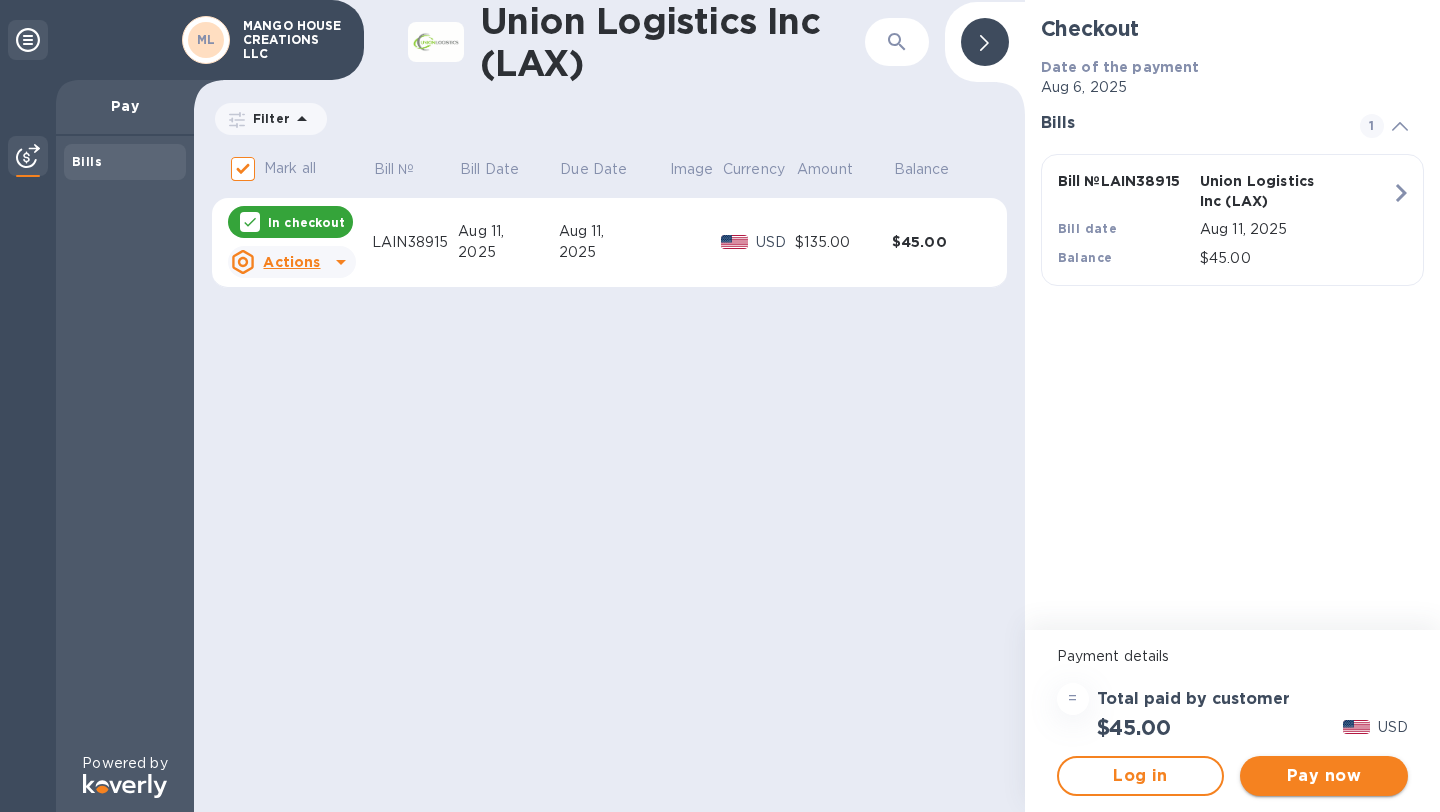 click on "Pay now" at bounding box center [1324, 776] 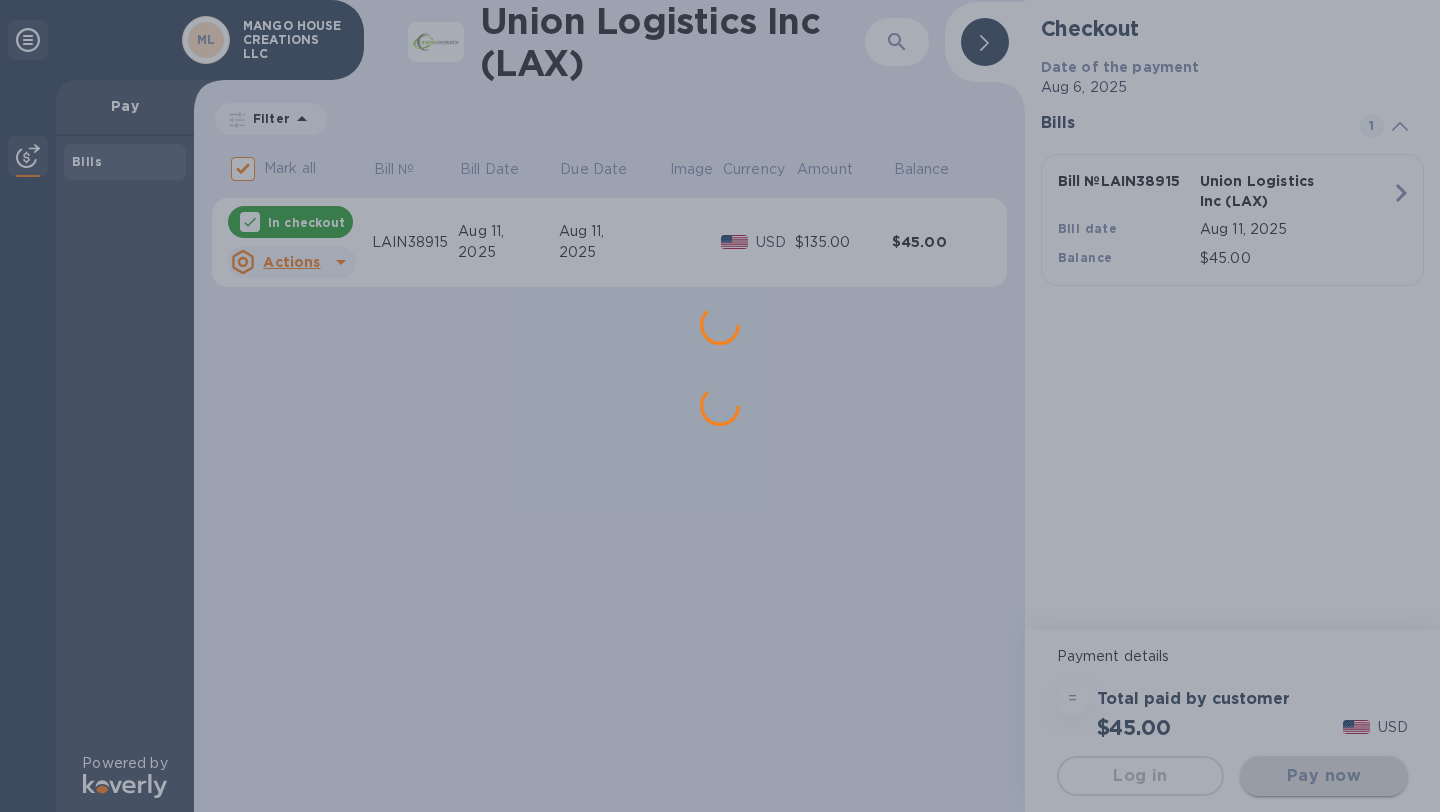 scroll, scrollTop: 0, scrollLeft: 0, axis: both 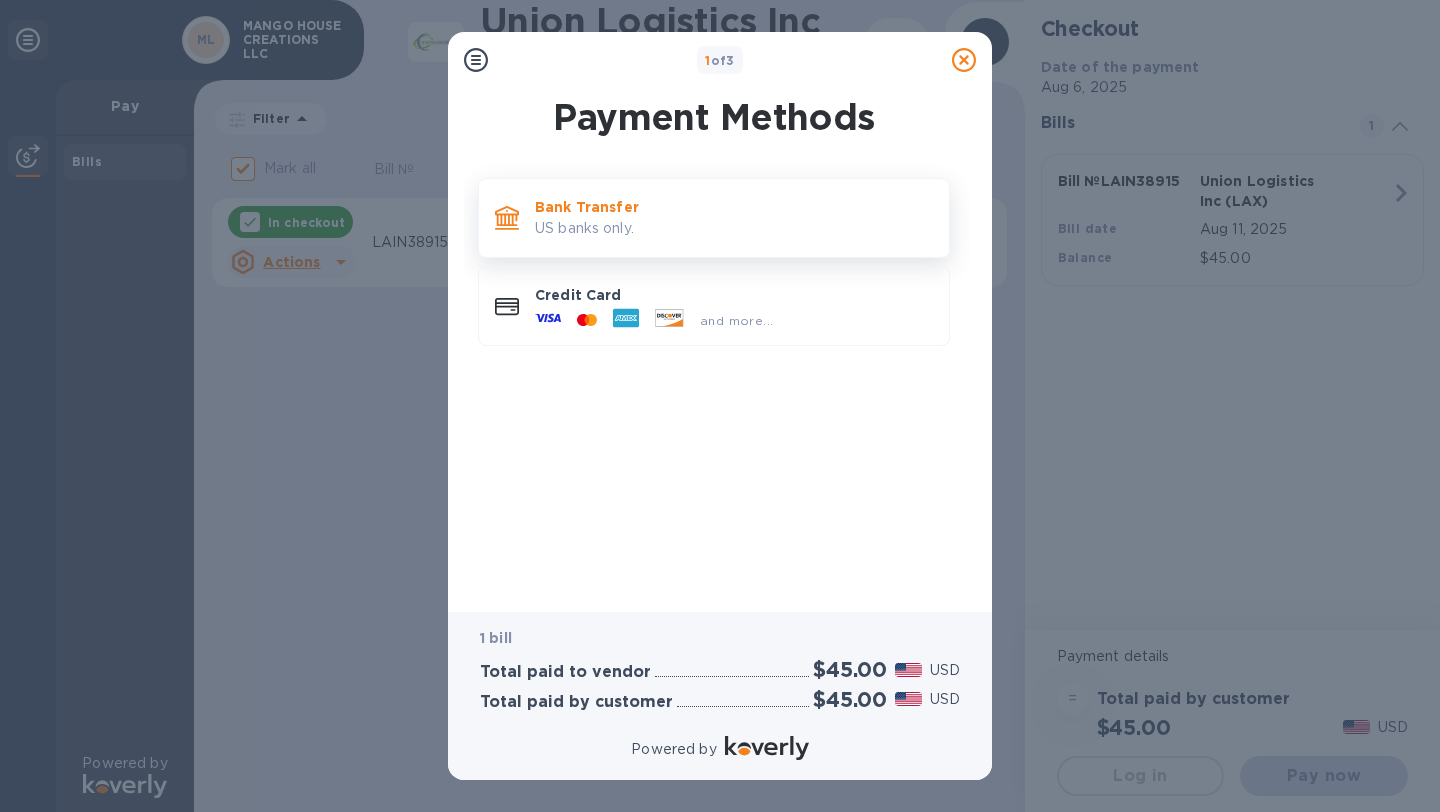 click on "US banks only." at bounding box center [734, 228] 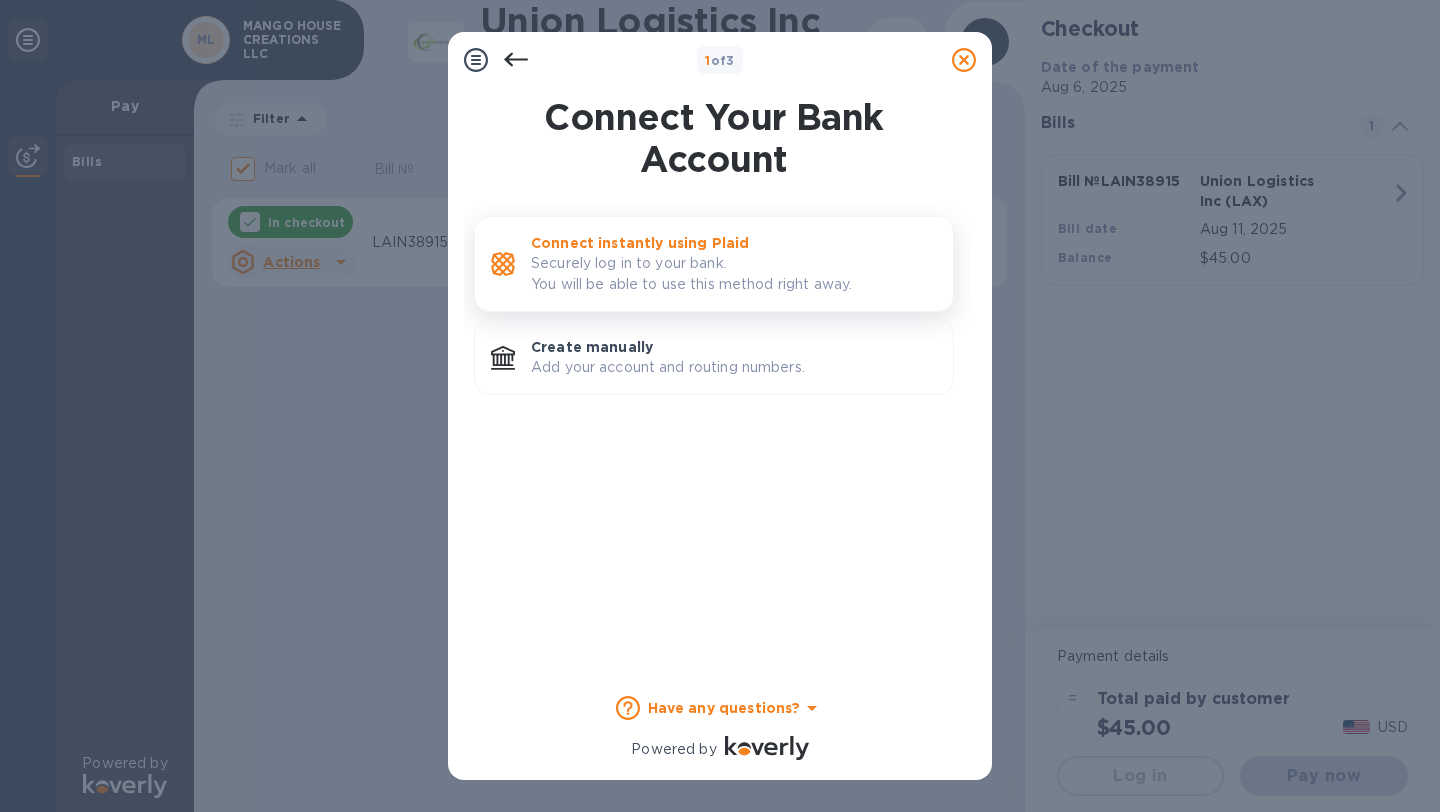 click on "Securely log in to your bank.   You will be able to use this method right away." at bounding box center [734, 274] 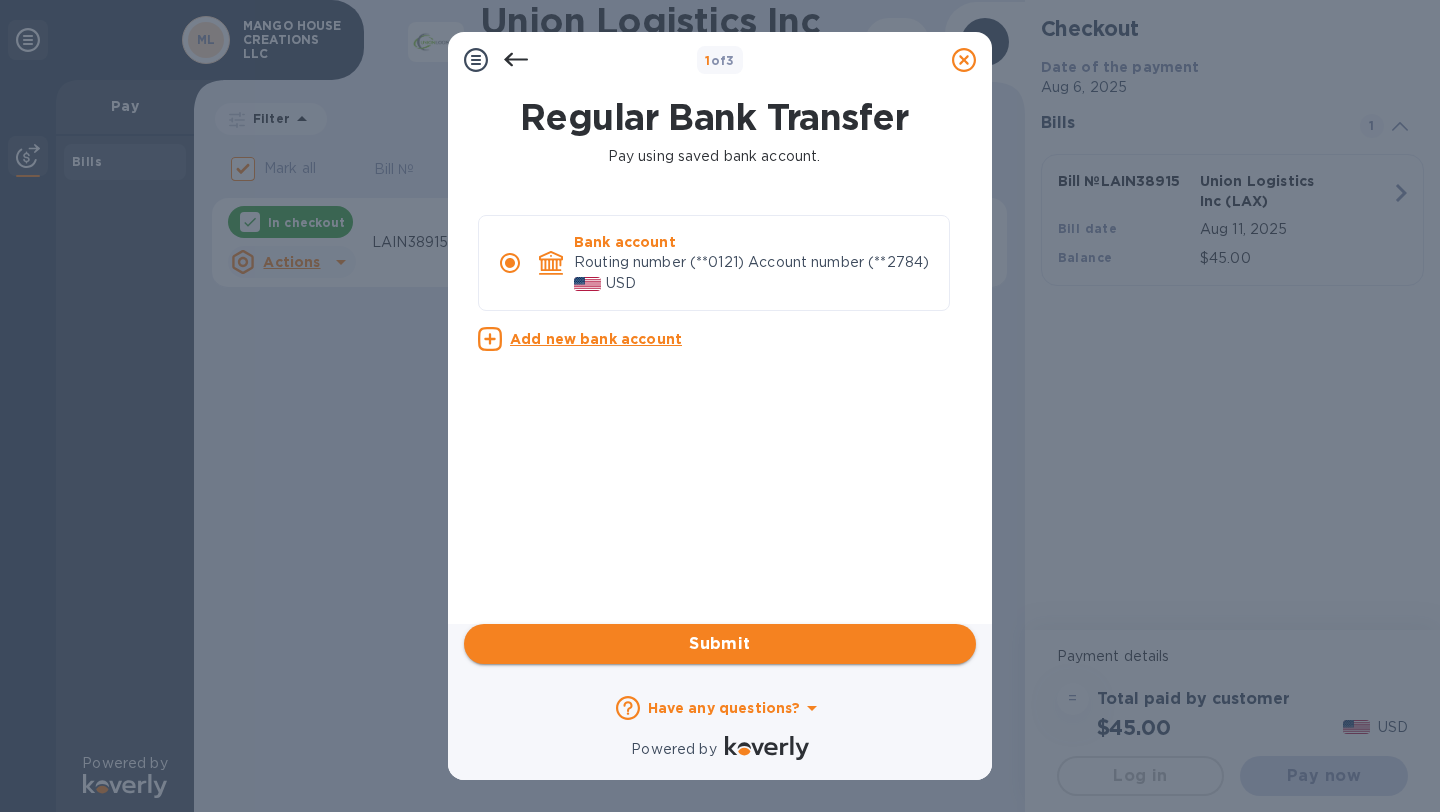 click on "Submit" at bounding box center [720, 644] 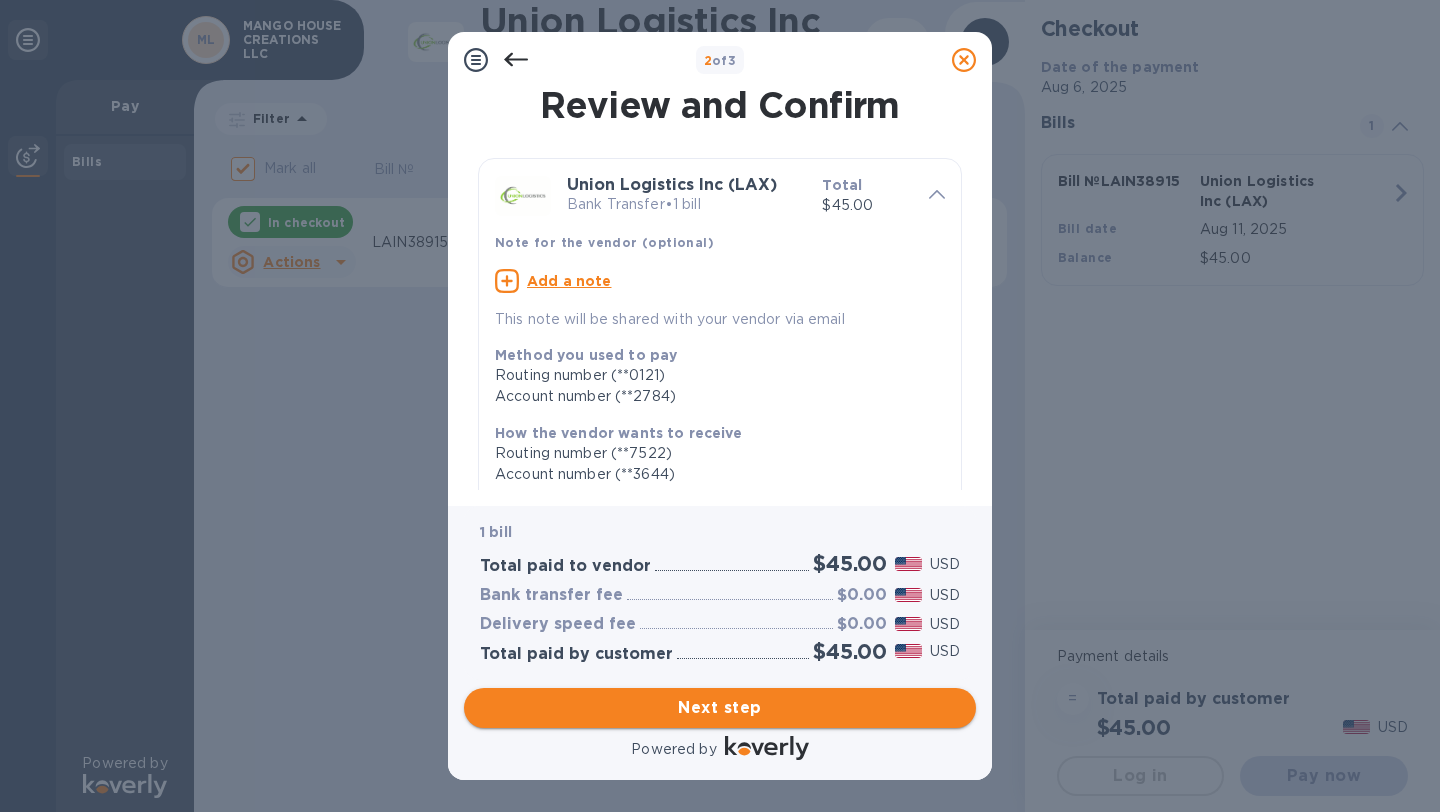 click on "Next step" at bounding box center [720, 708] 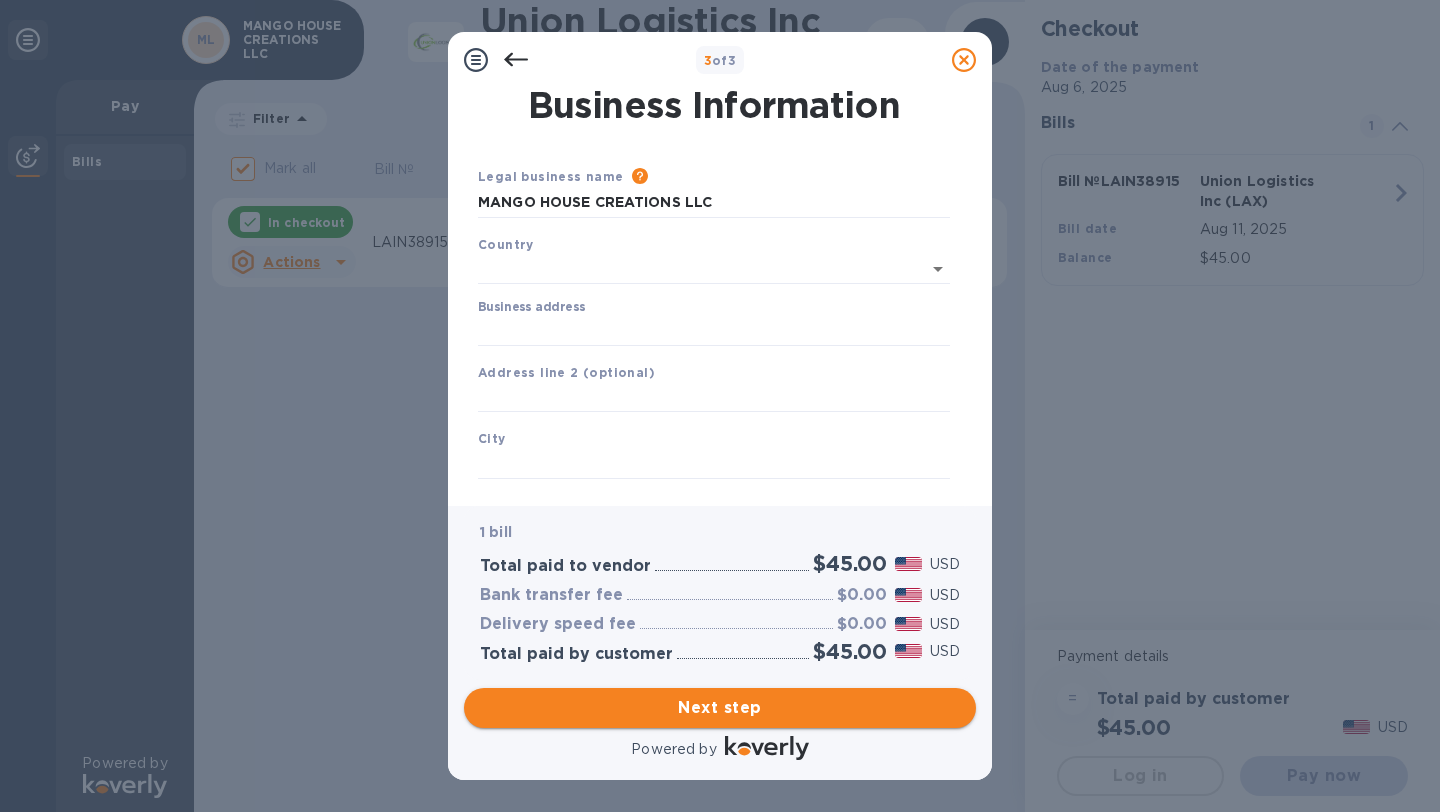 type on "United States" 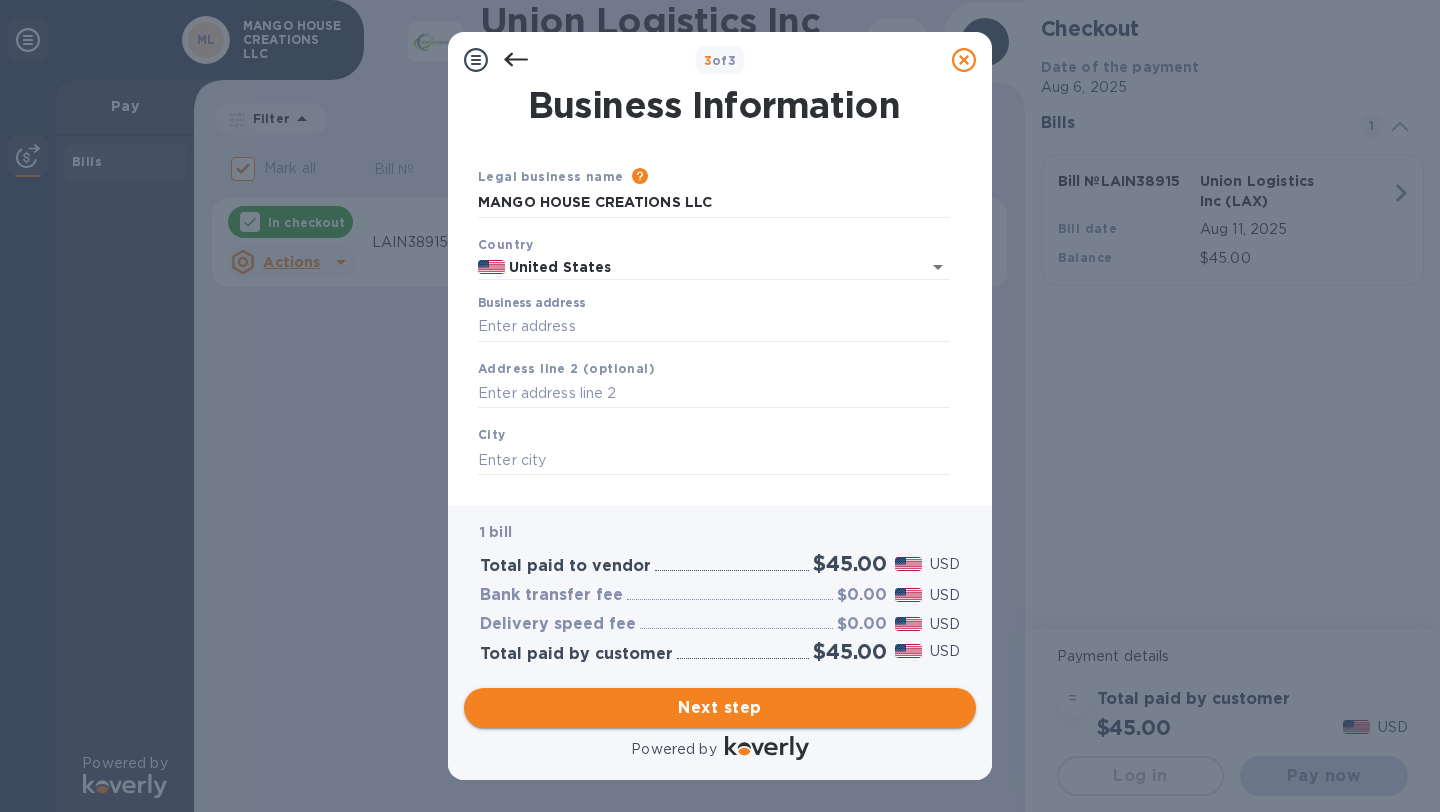 click on "Next step" at bounding box center (720, 708) 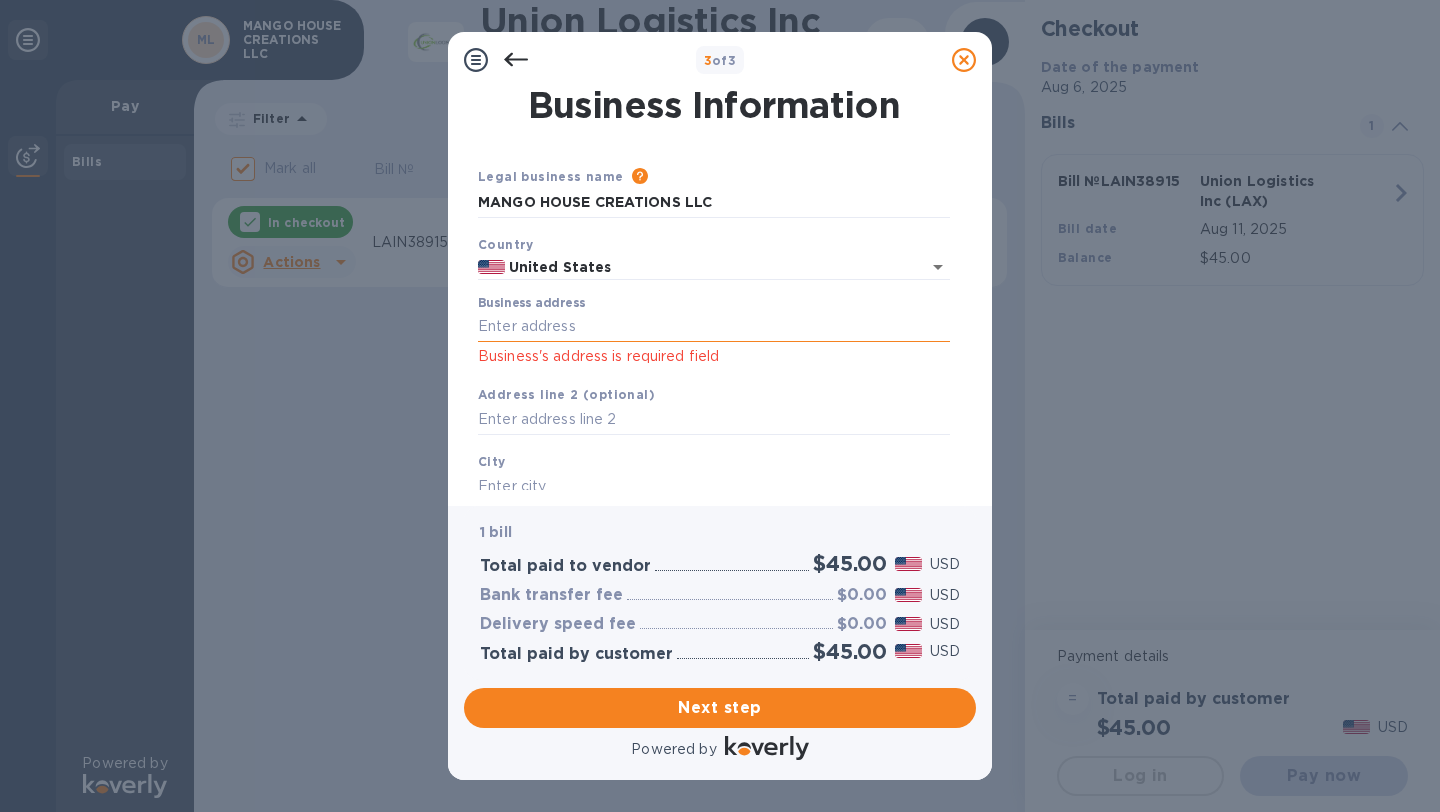 click on "Business address" at bounding box center (714, 327) 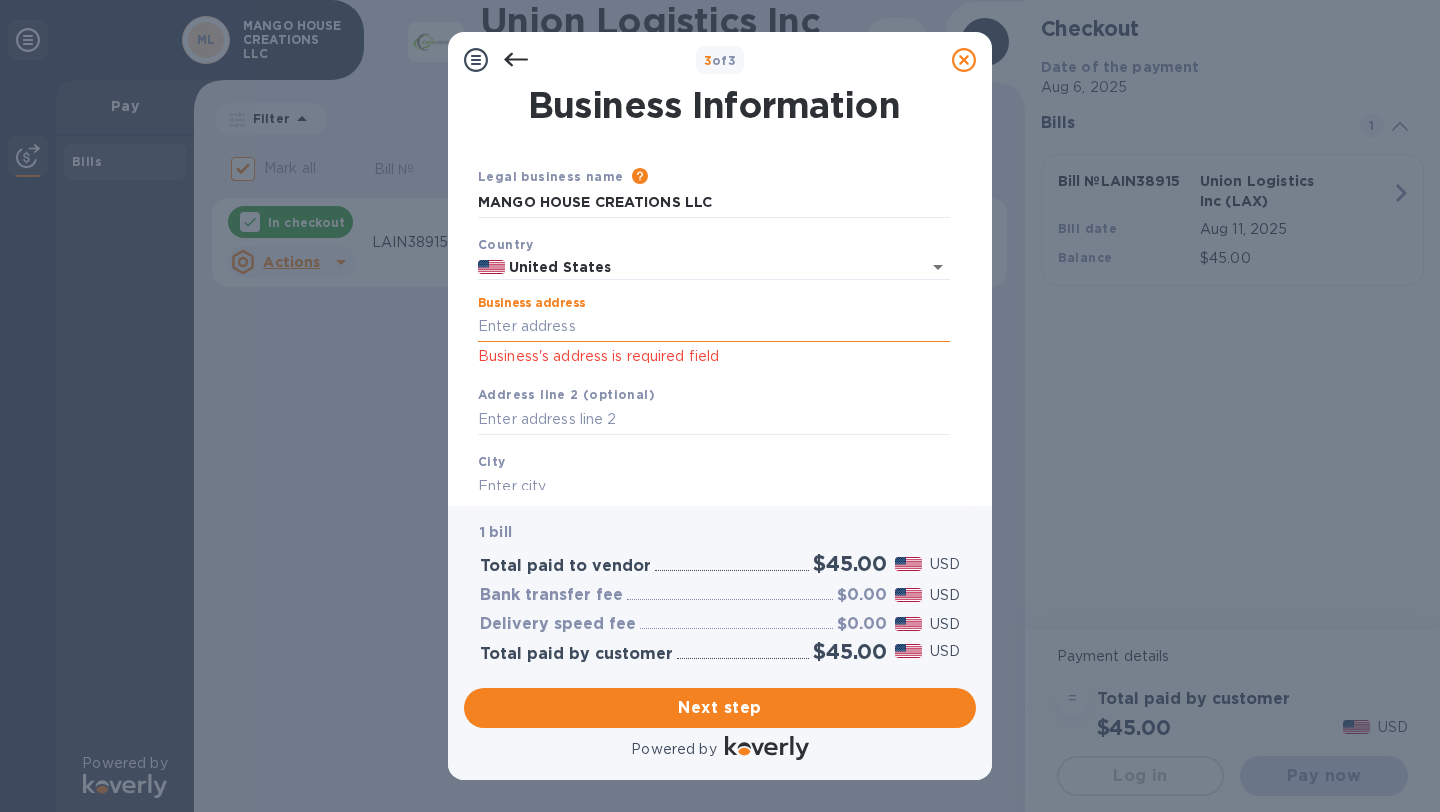 type on "[NUMBER] [STREET]" 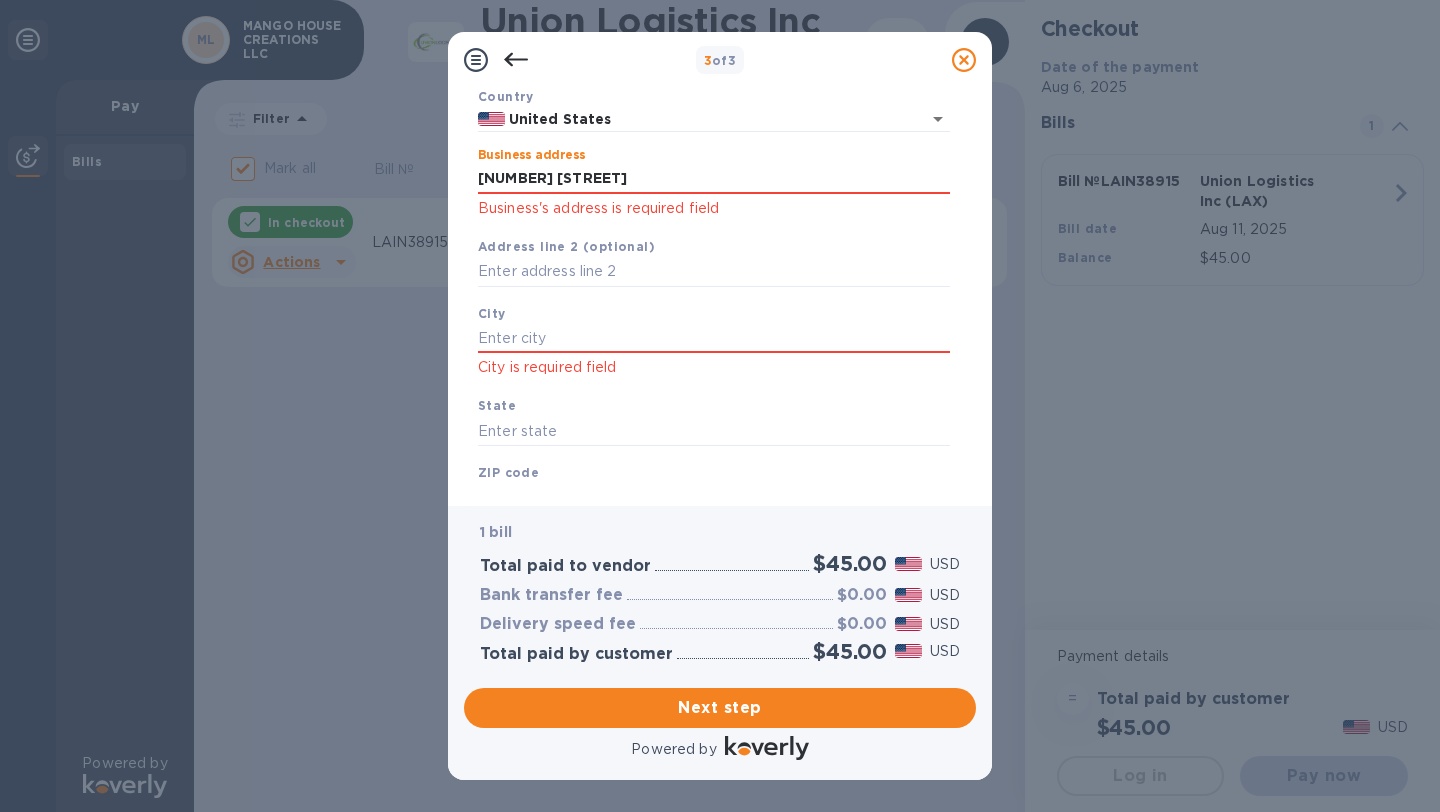 scroll, scrollTop: 146, scrollLeft: 0, axis: vertical 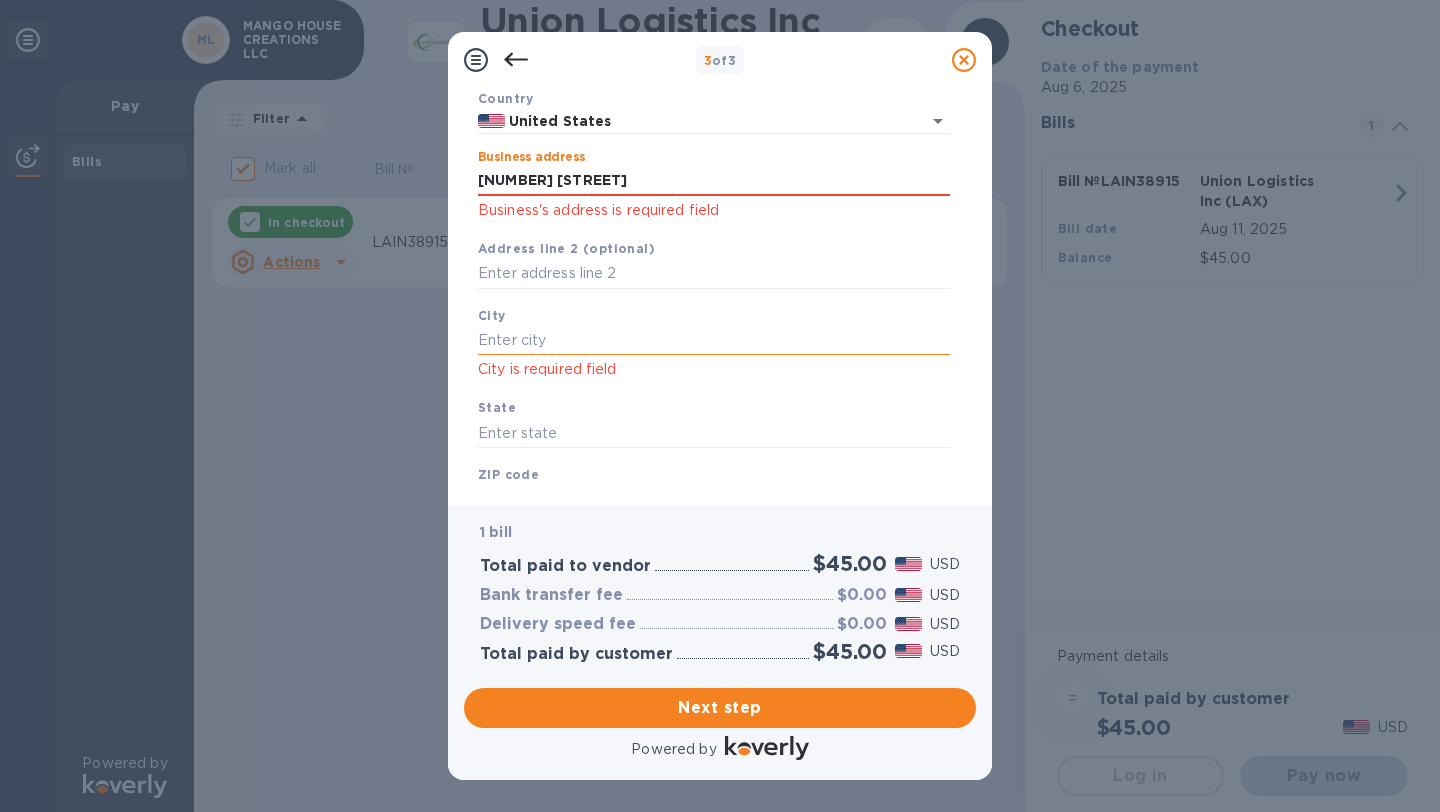 click at bounding box center [714, 340] 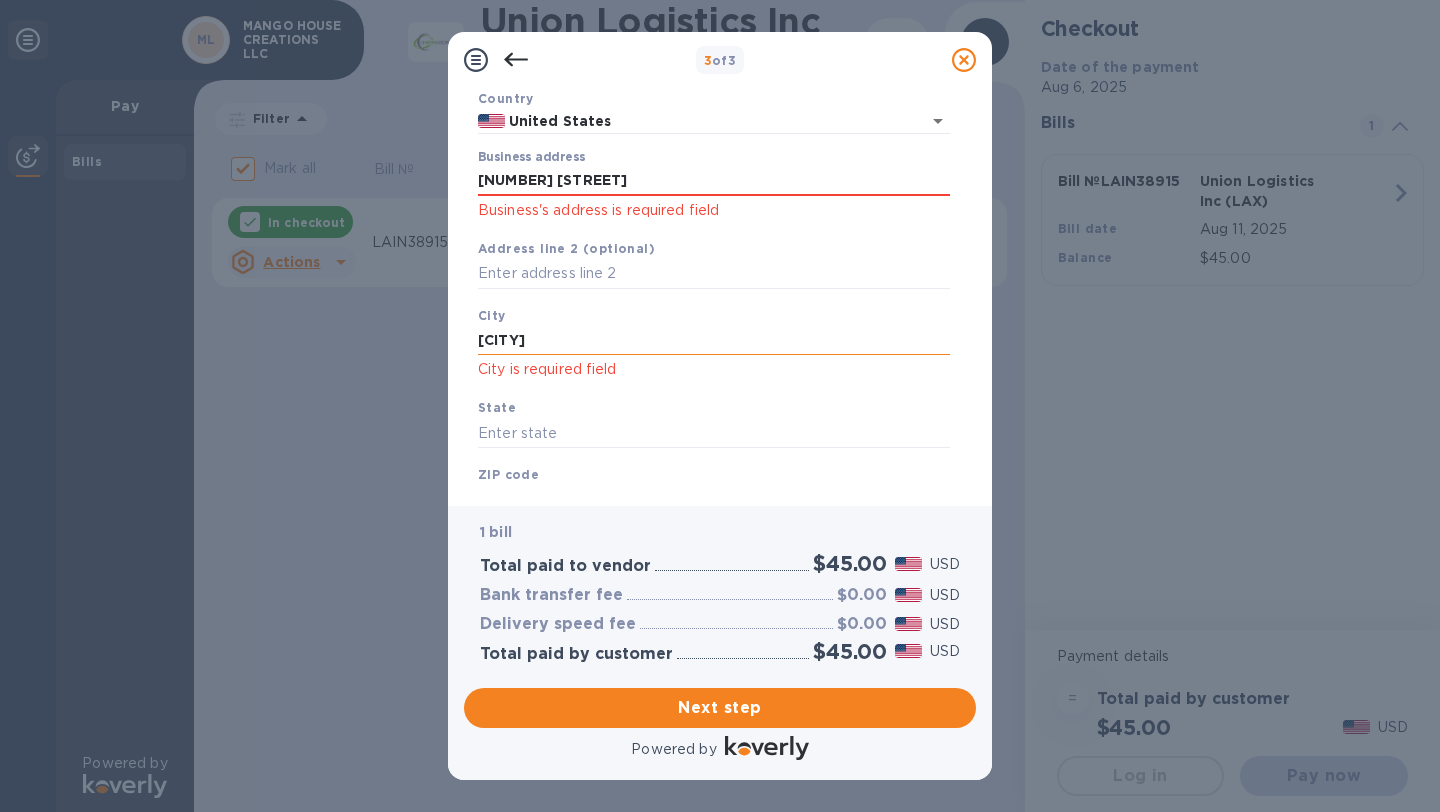 type on "[CITY]" 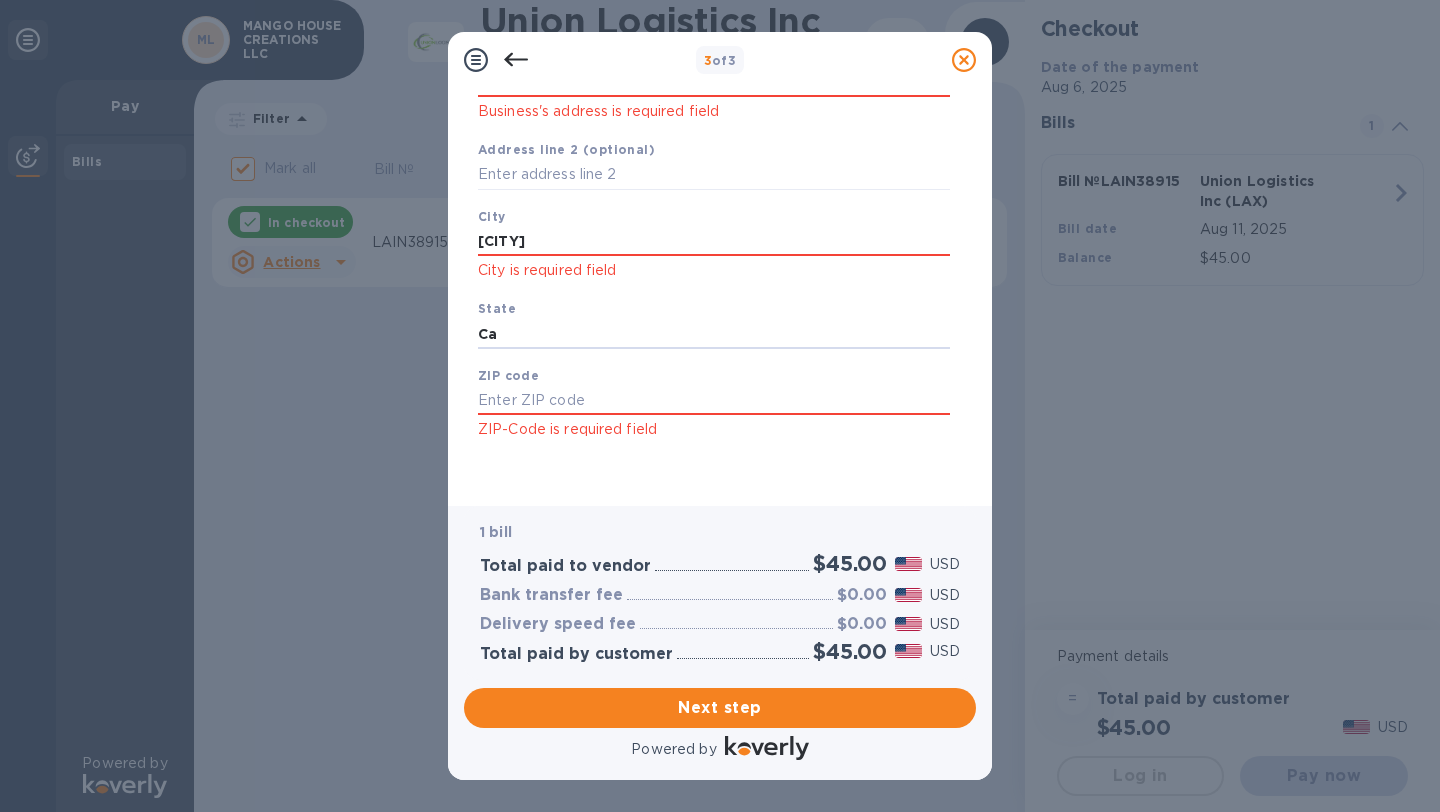 scroll, scrollTop: 245, scrollLeft: 0, axis: vertical 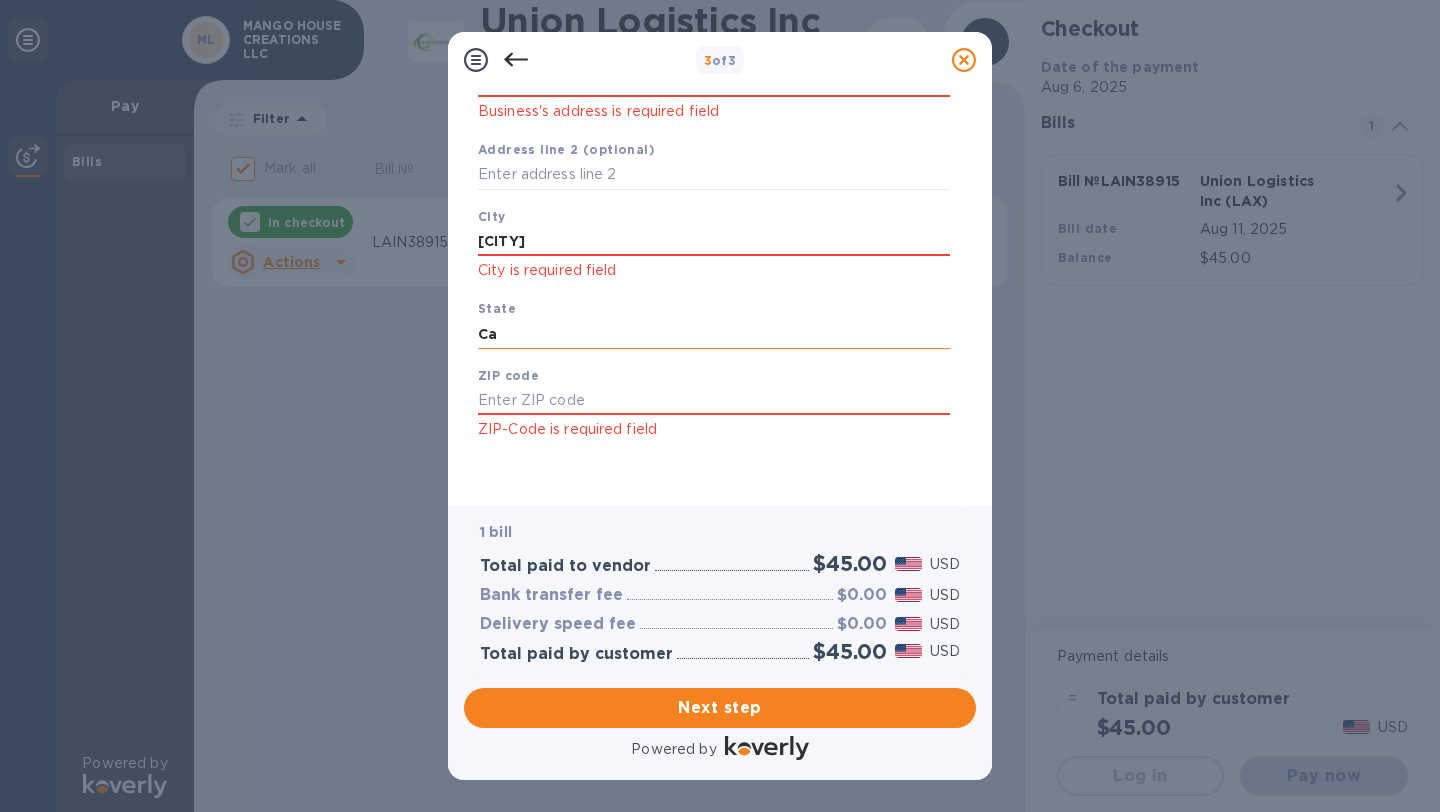 click on "Ca" at bounding box center [714, 334] 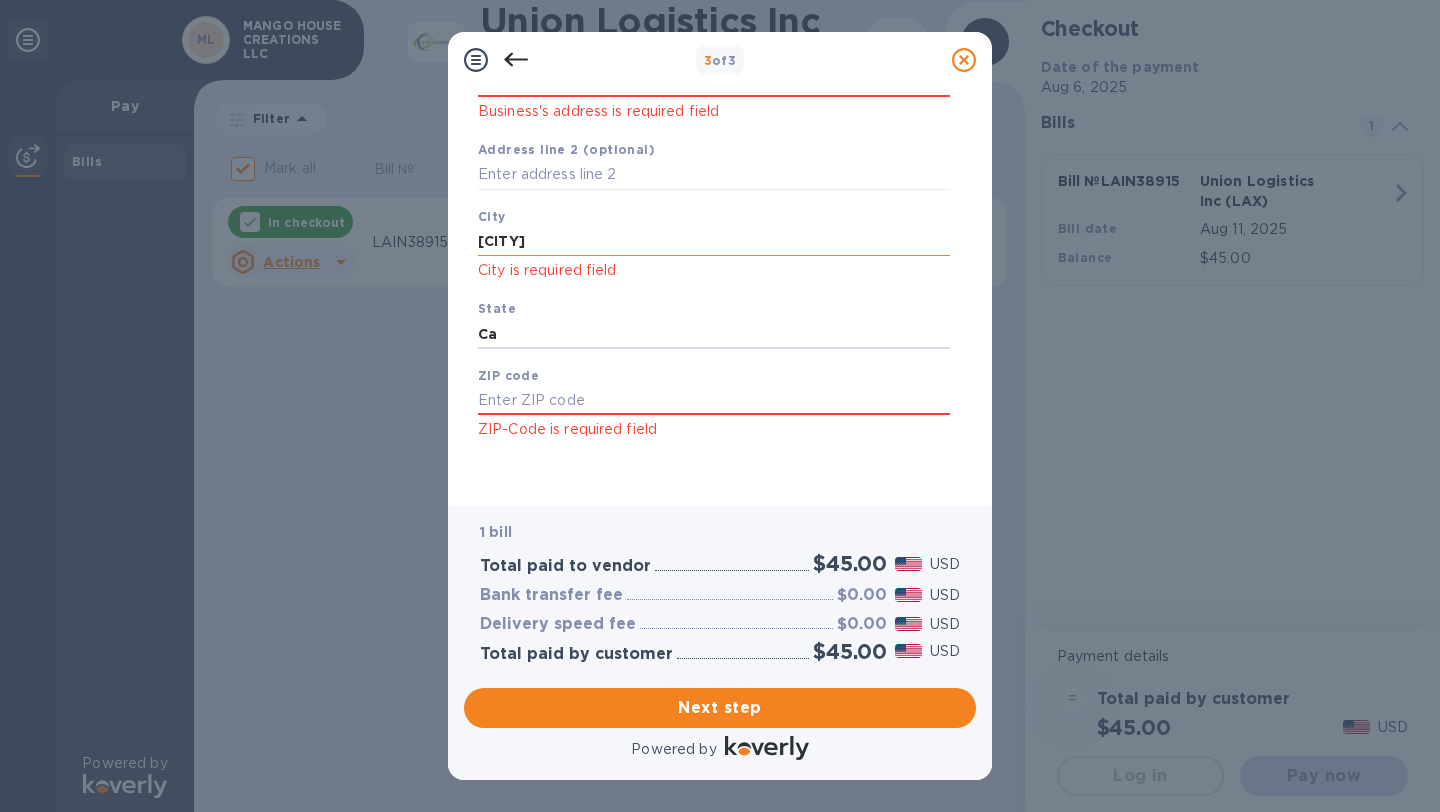 click on "[CITY]" at bounding box center [714, 241] 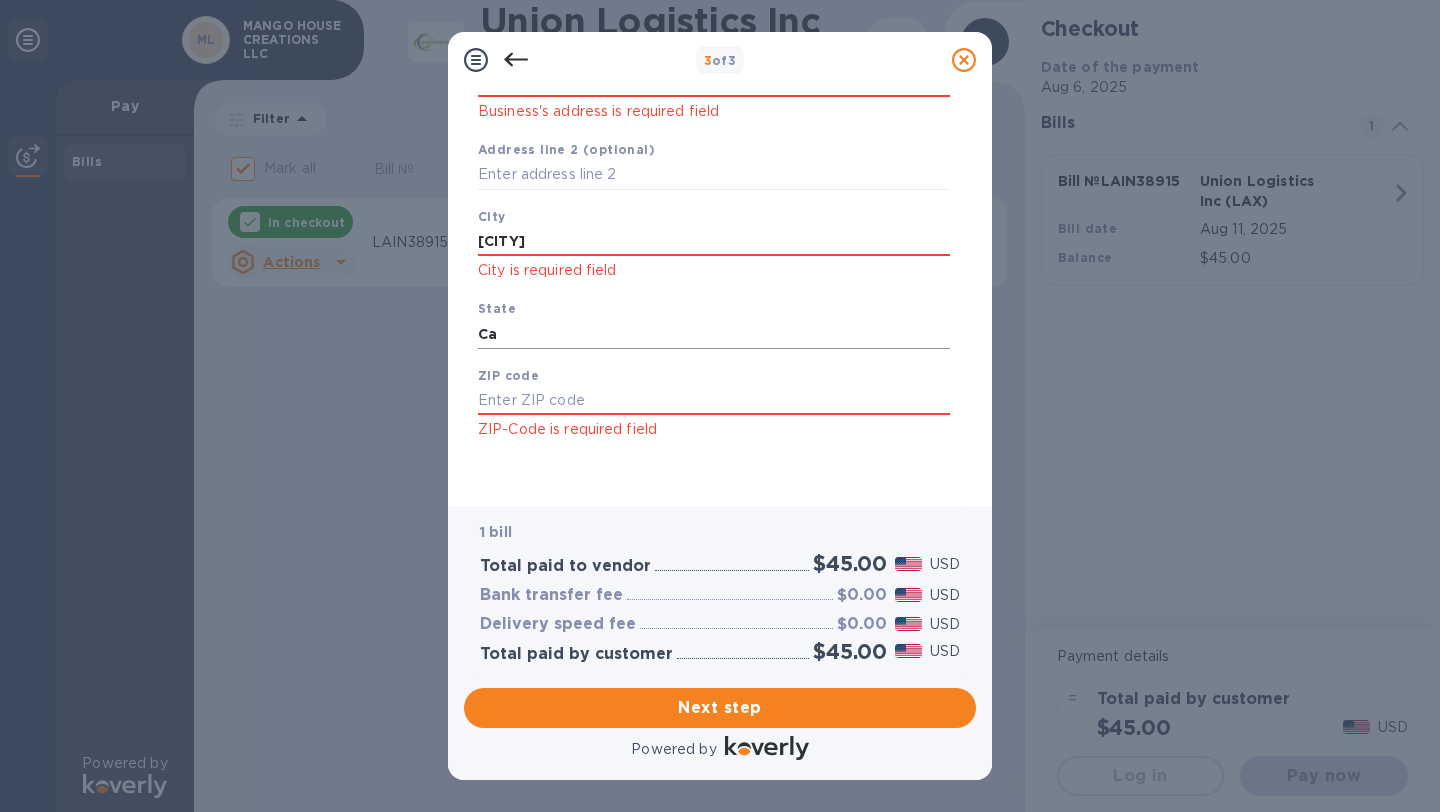 click on "Ca" at bounding box center (714, 334) 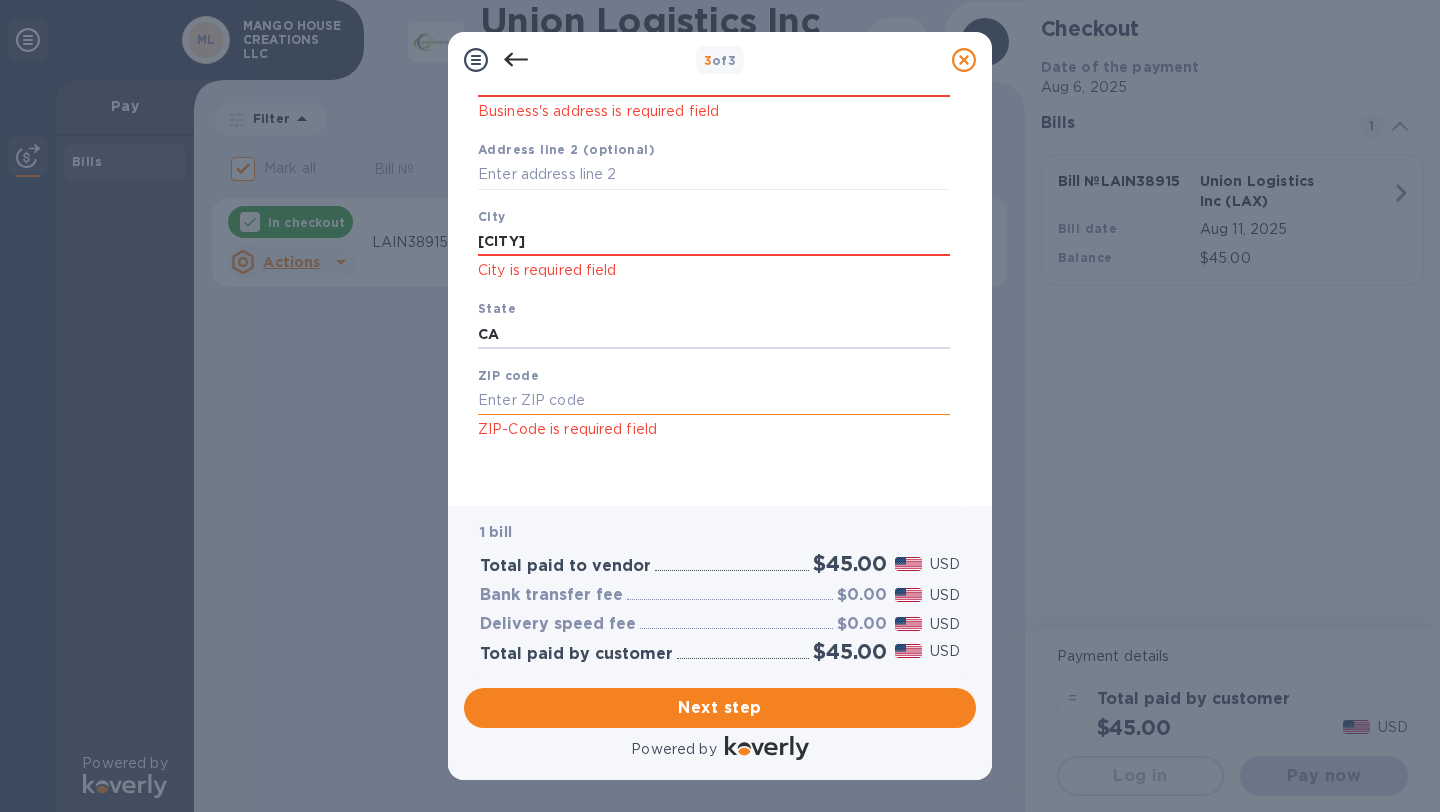 type on "CA" 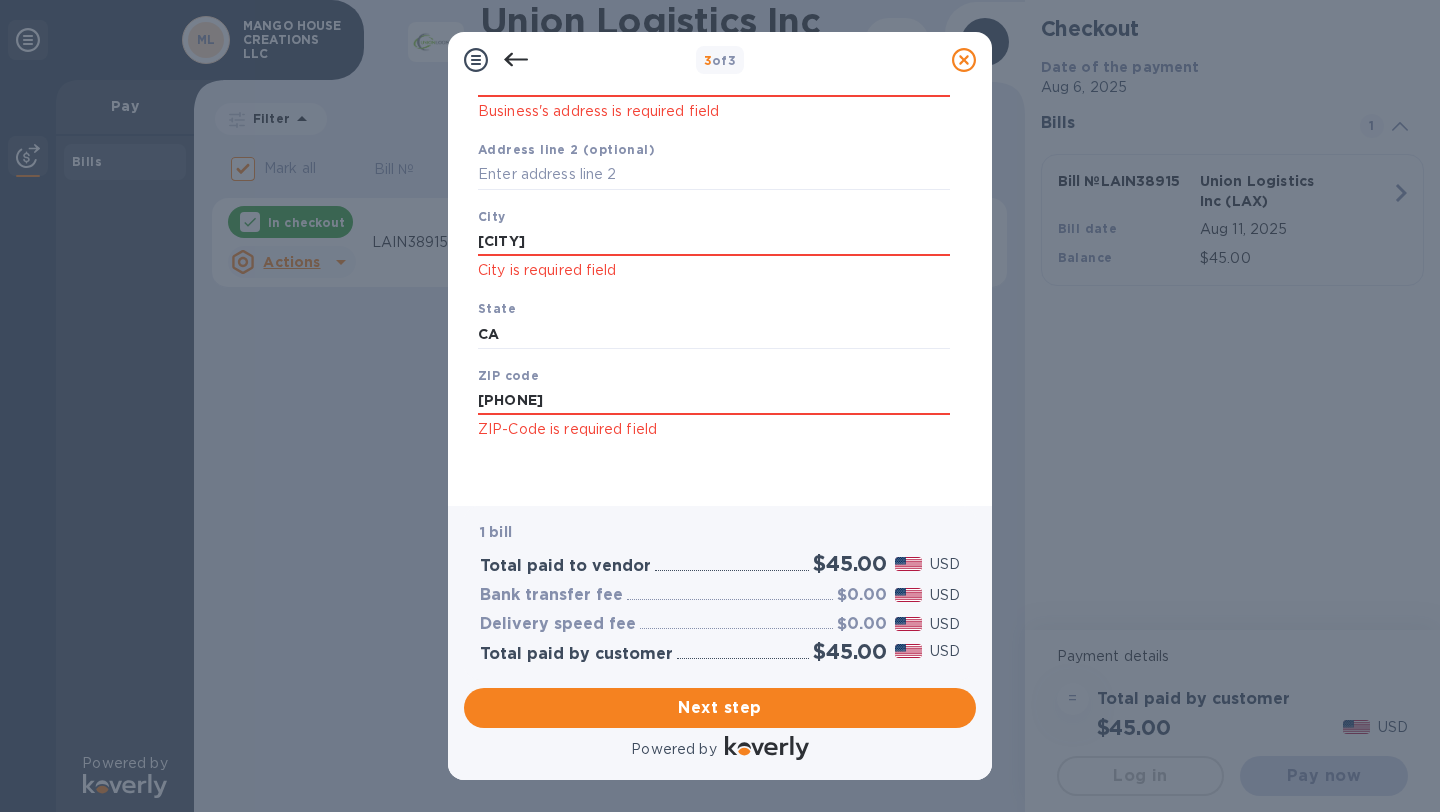 type on "[PHONE]" 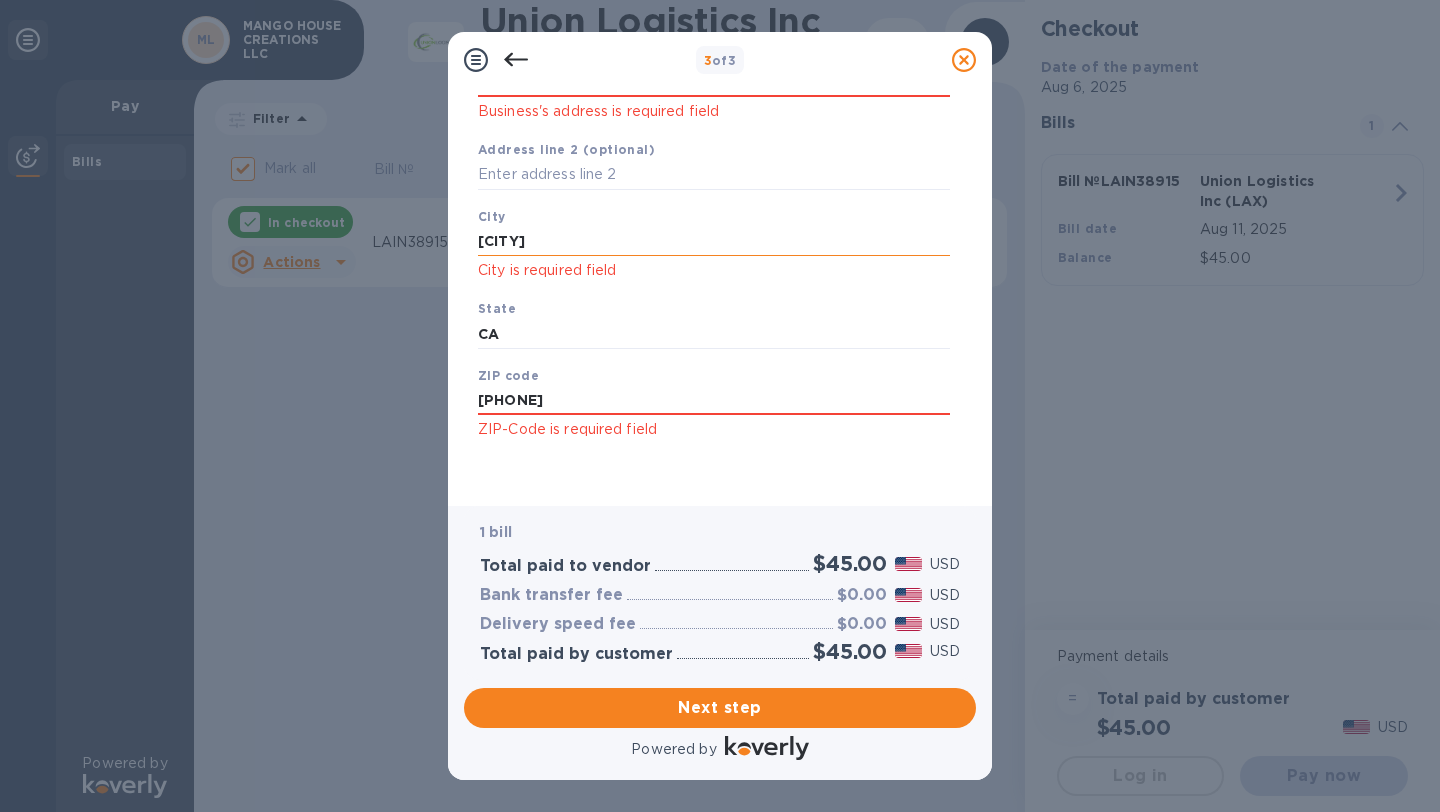 click on "[CITY]" at bounding box center [714, 241] 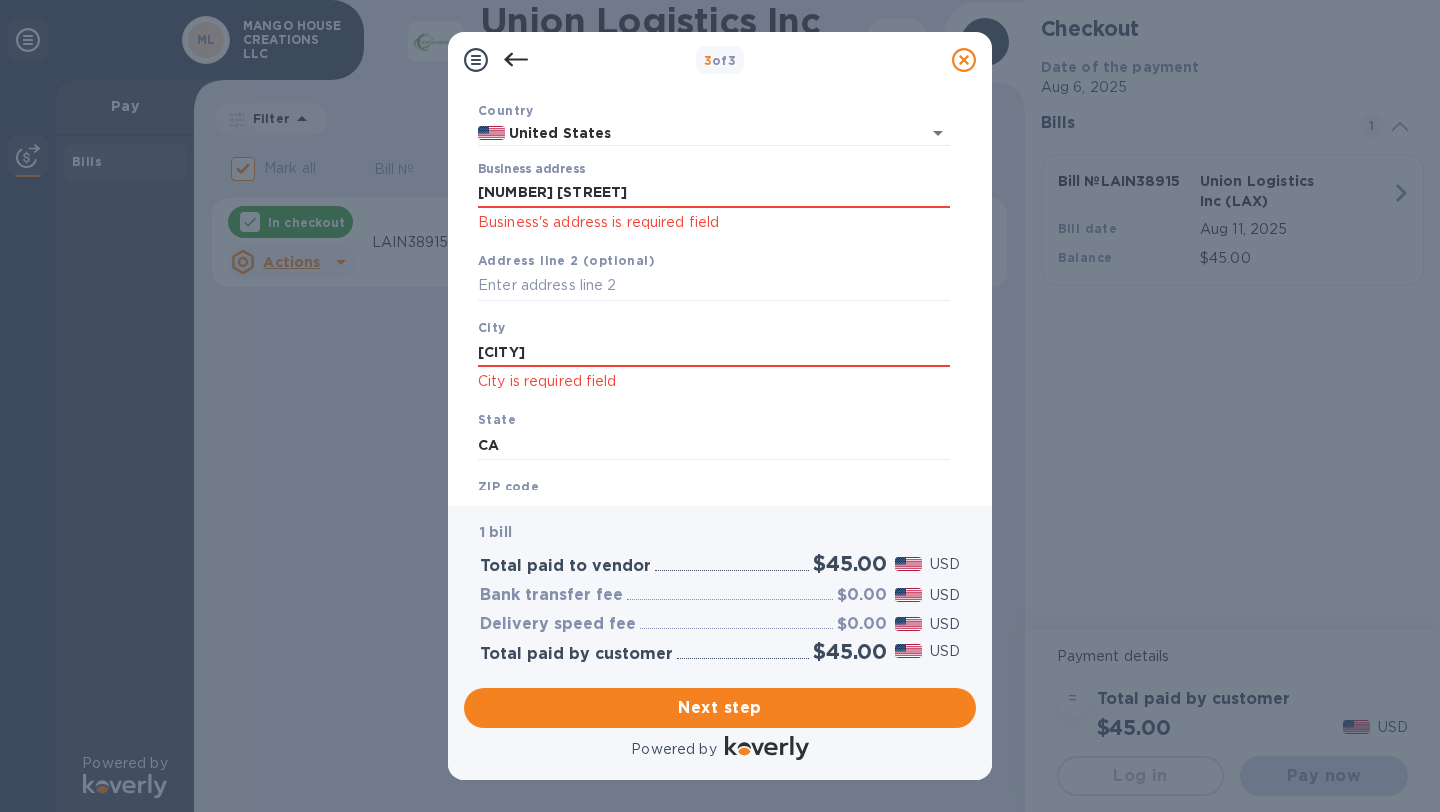 scroll, scrollTop: 135, scrollLeft: 0, axis: vertical 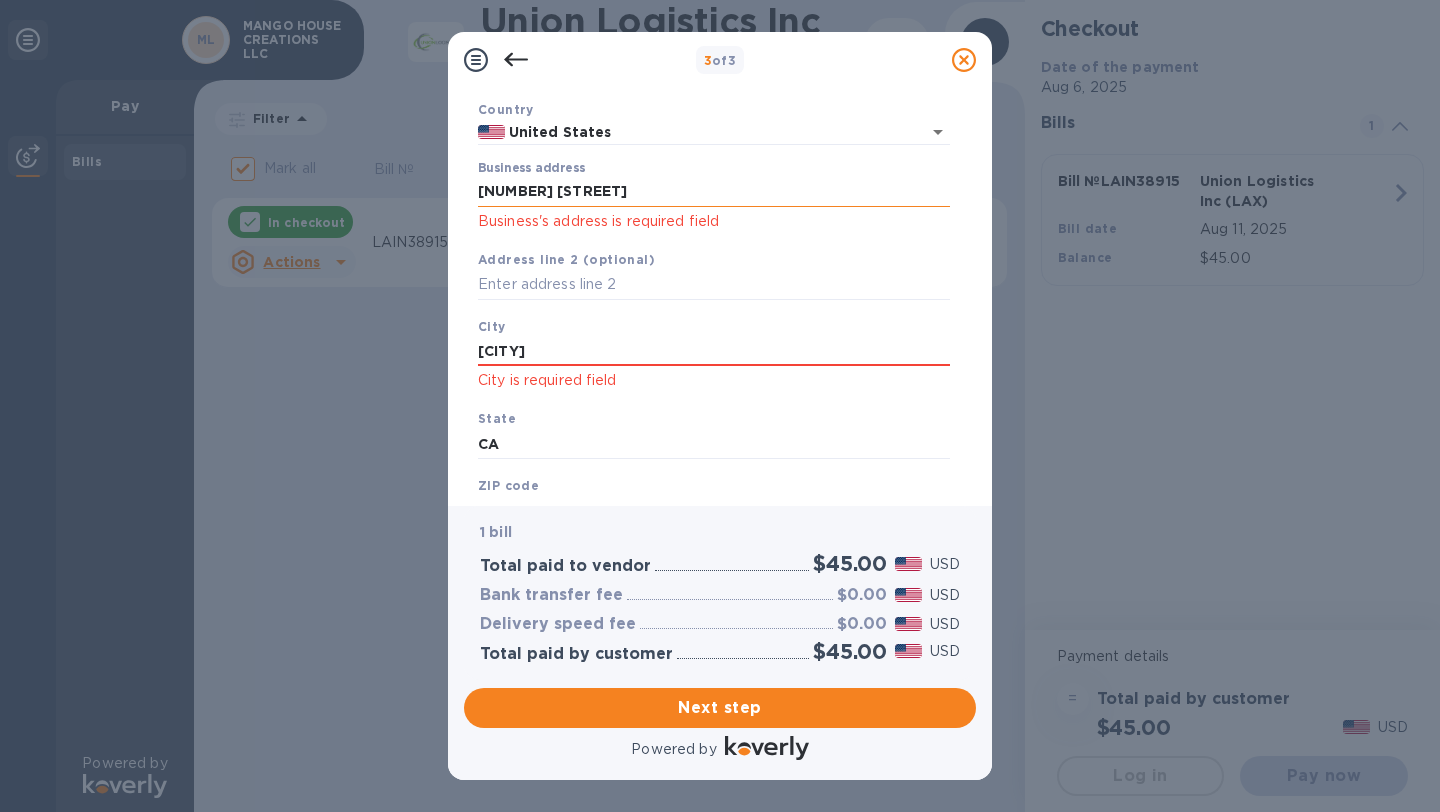 click on "[NUMBER] [STREET]" at bounding box center (714, 192) 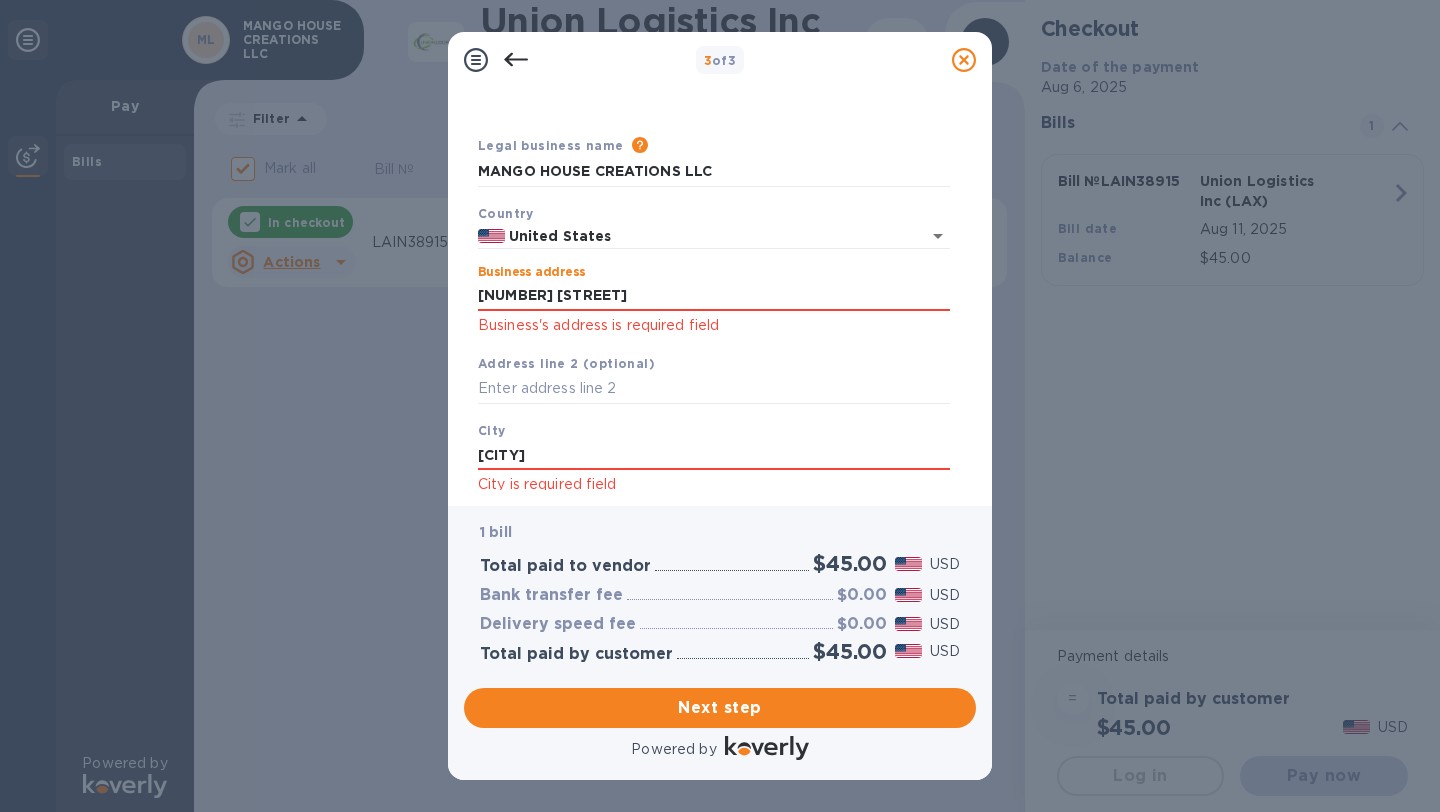 scroll, scrollTop: 0, scrollLeft: 0, axis: both 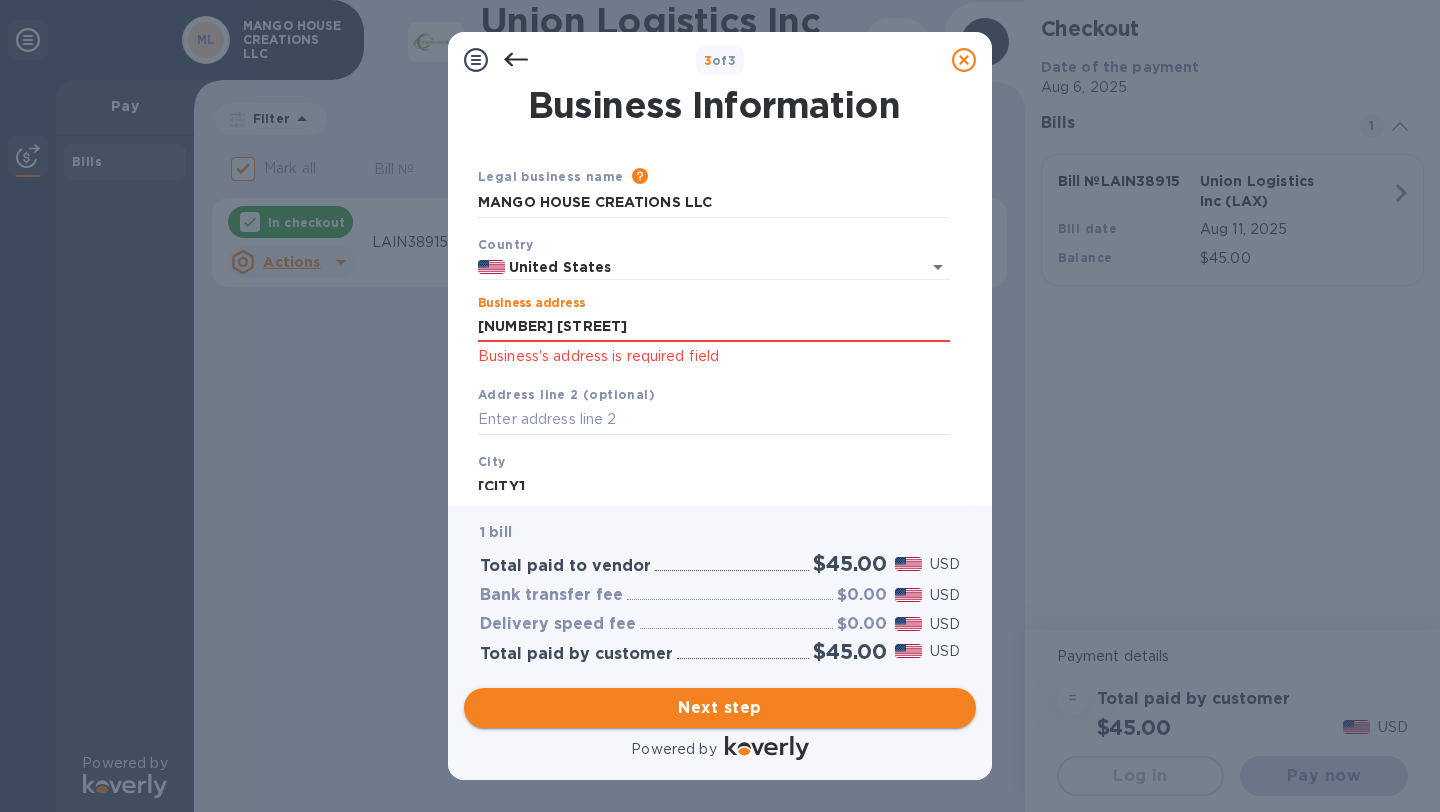click on "Next step" at bounding box center (720, 708) 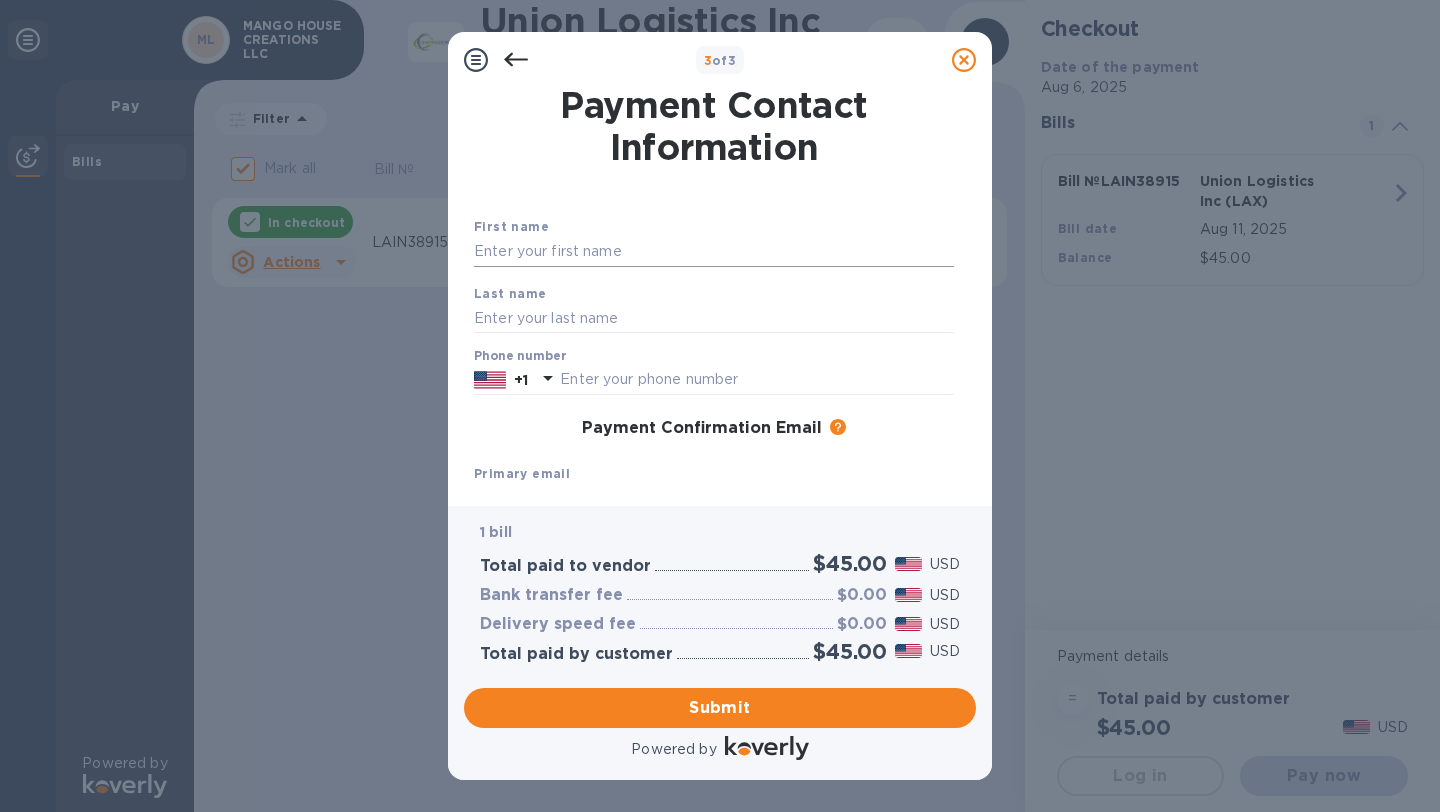 click at bounding box center (714, 252) 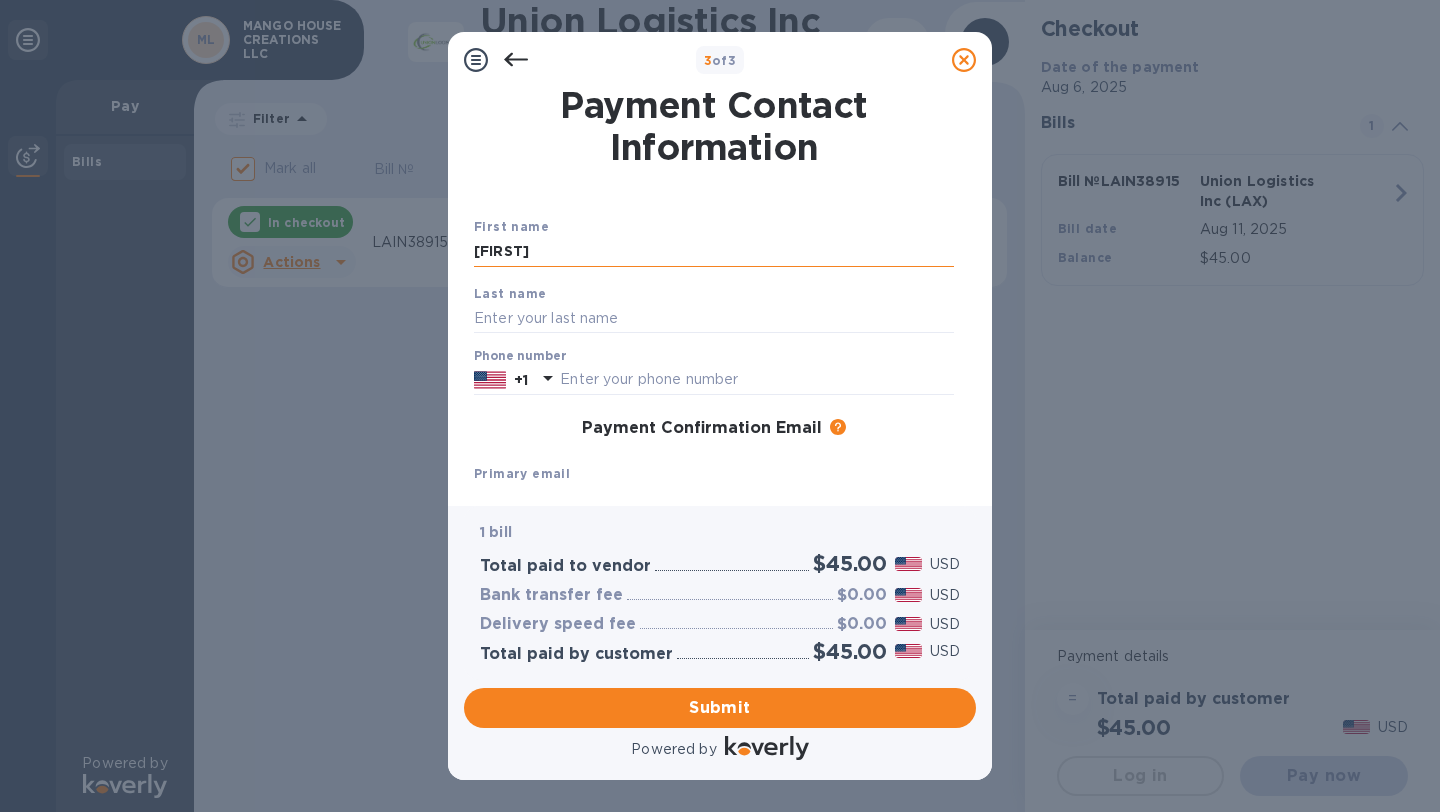type on "[FIRST]" 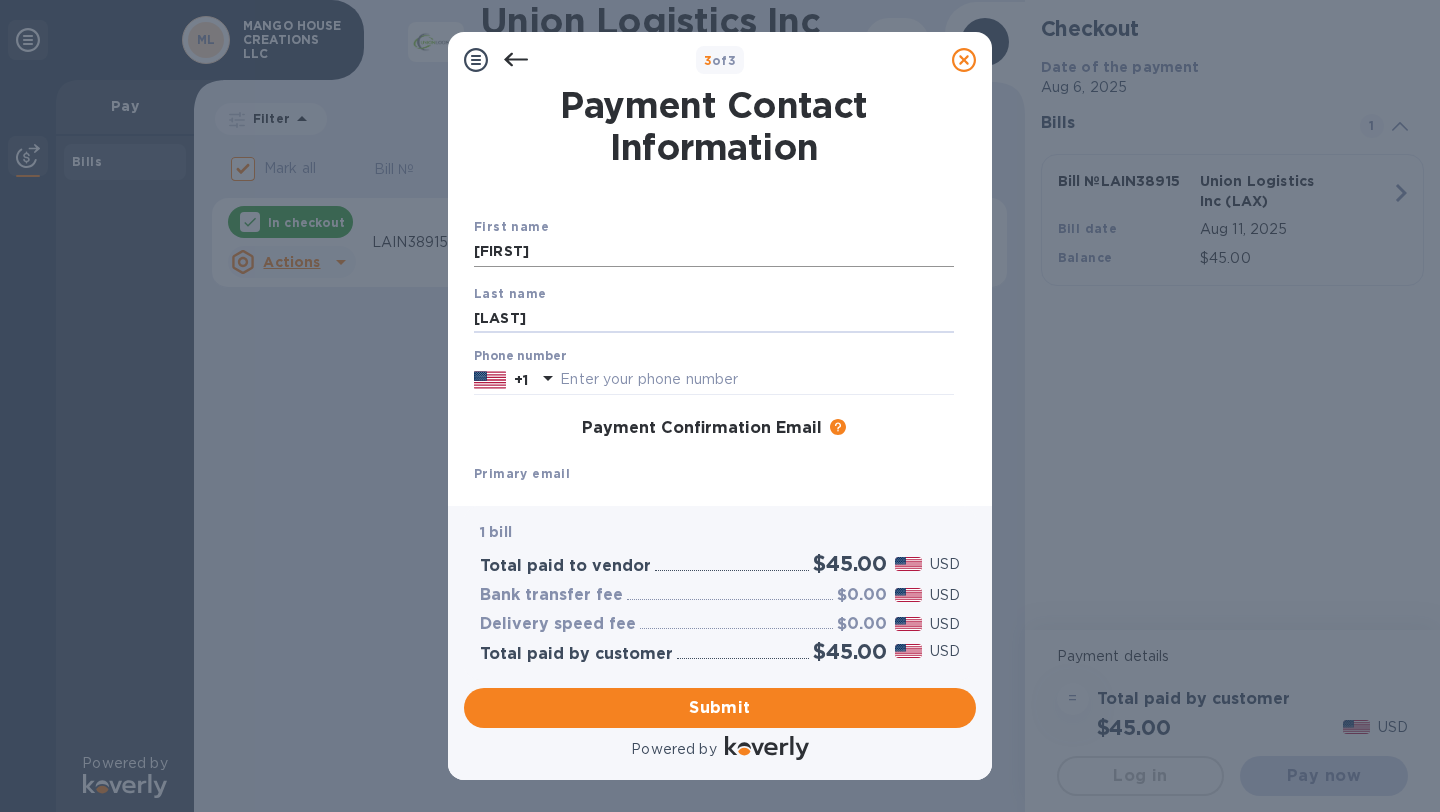 type on "[LAST]" 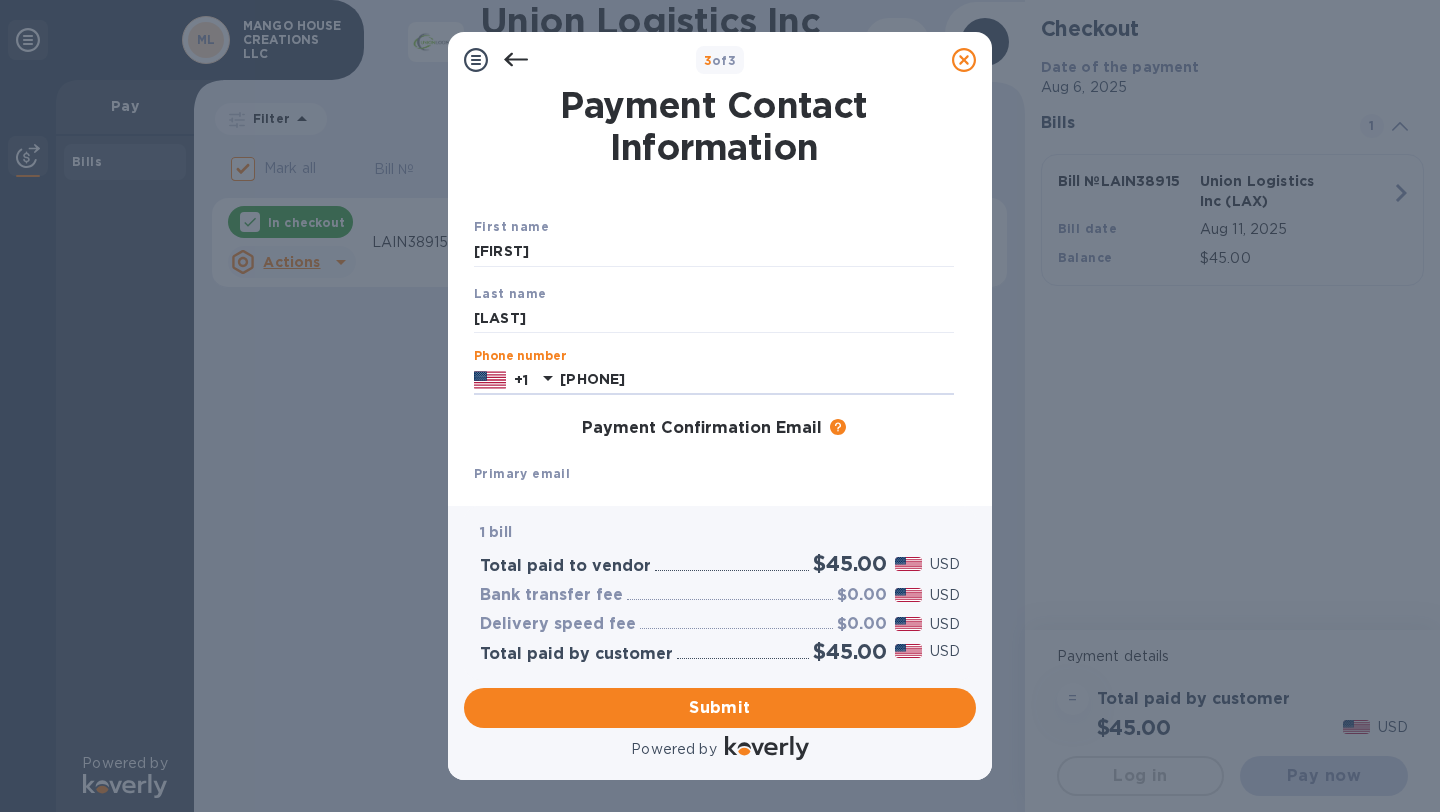 type on "[PHONE]" 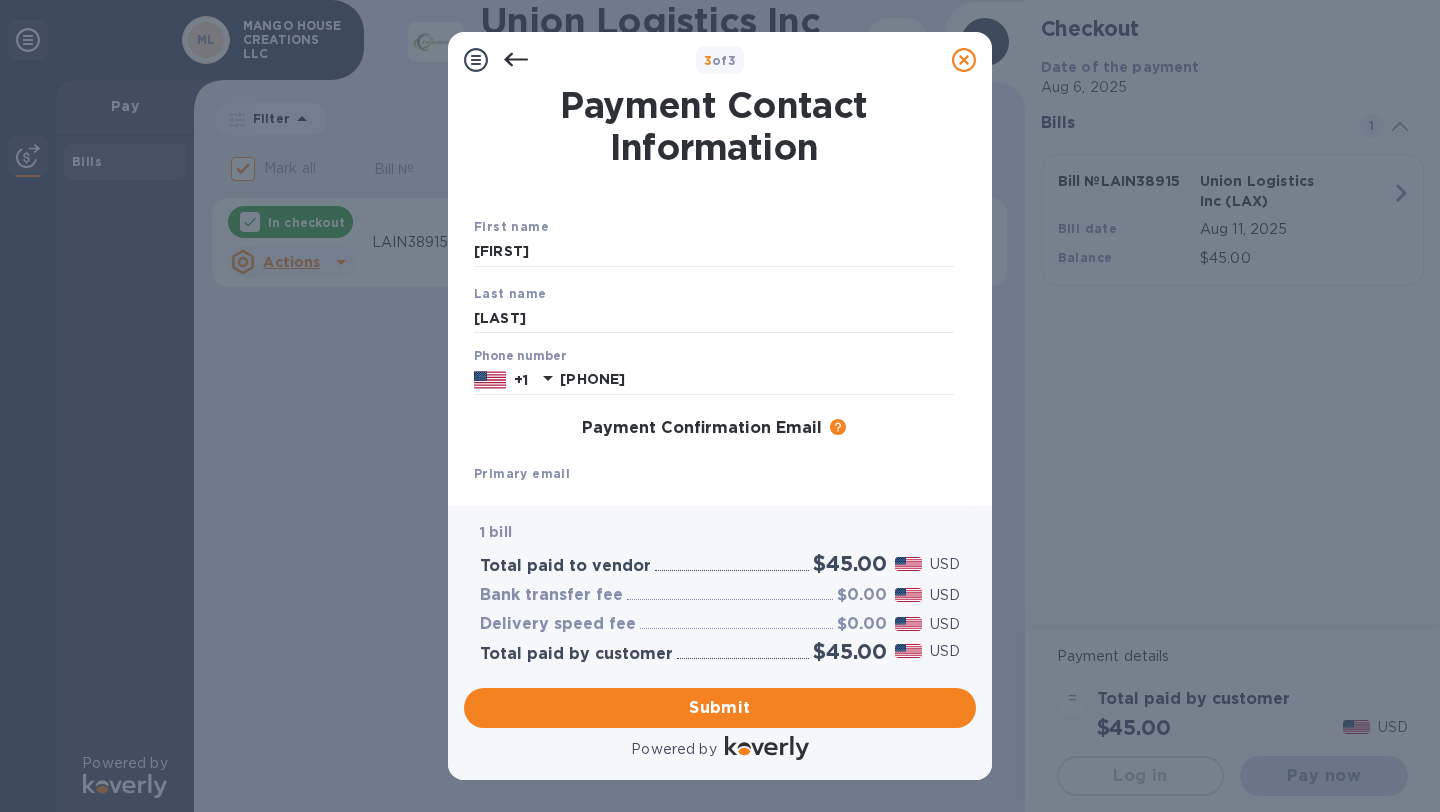 scroll, scrollTop: 215, scrollLeft: 0, axis: vertical 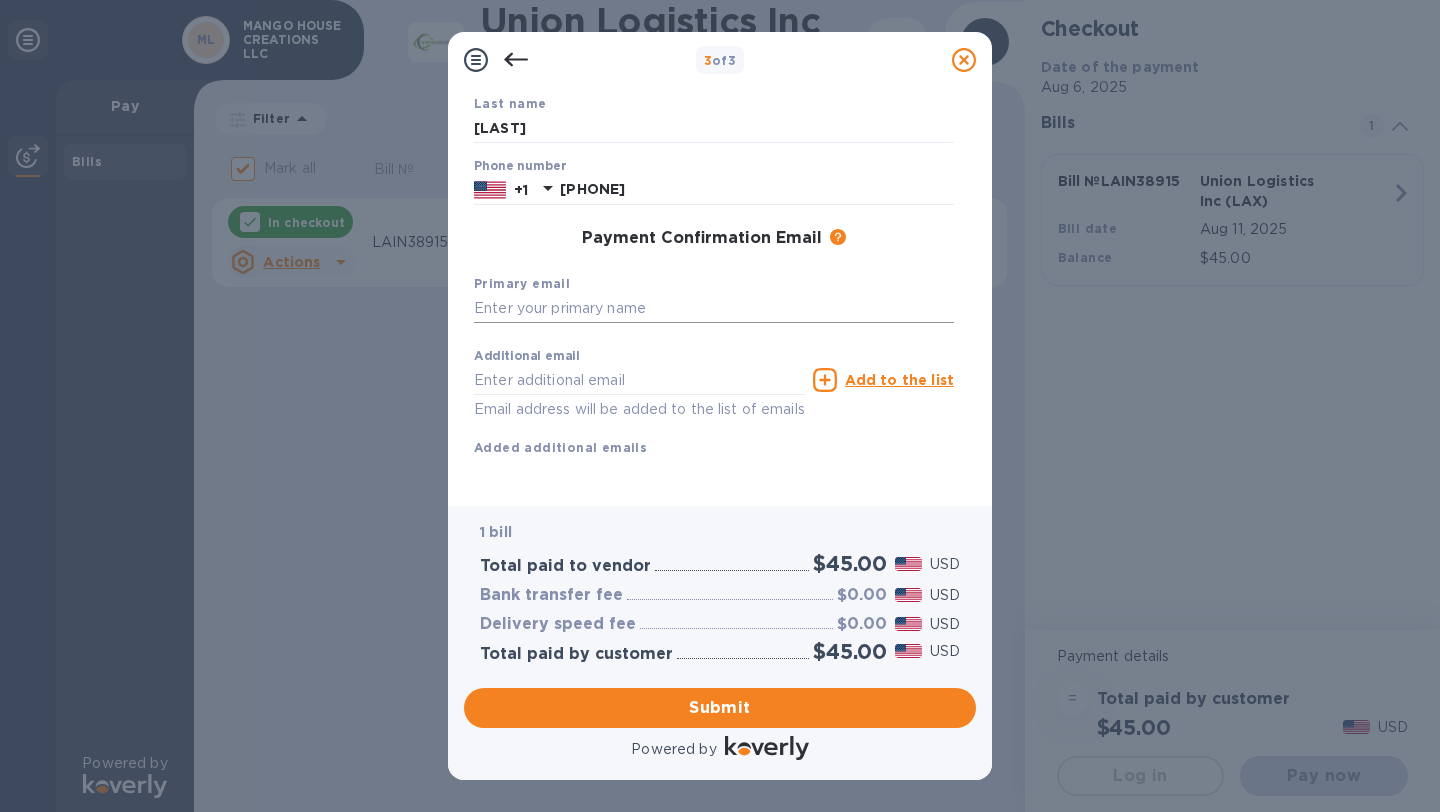 click at bounding box center [714, 309] 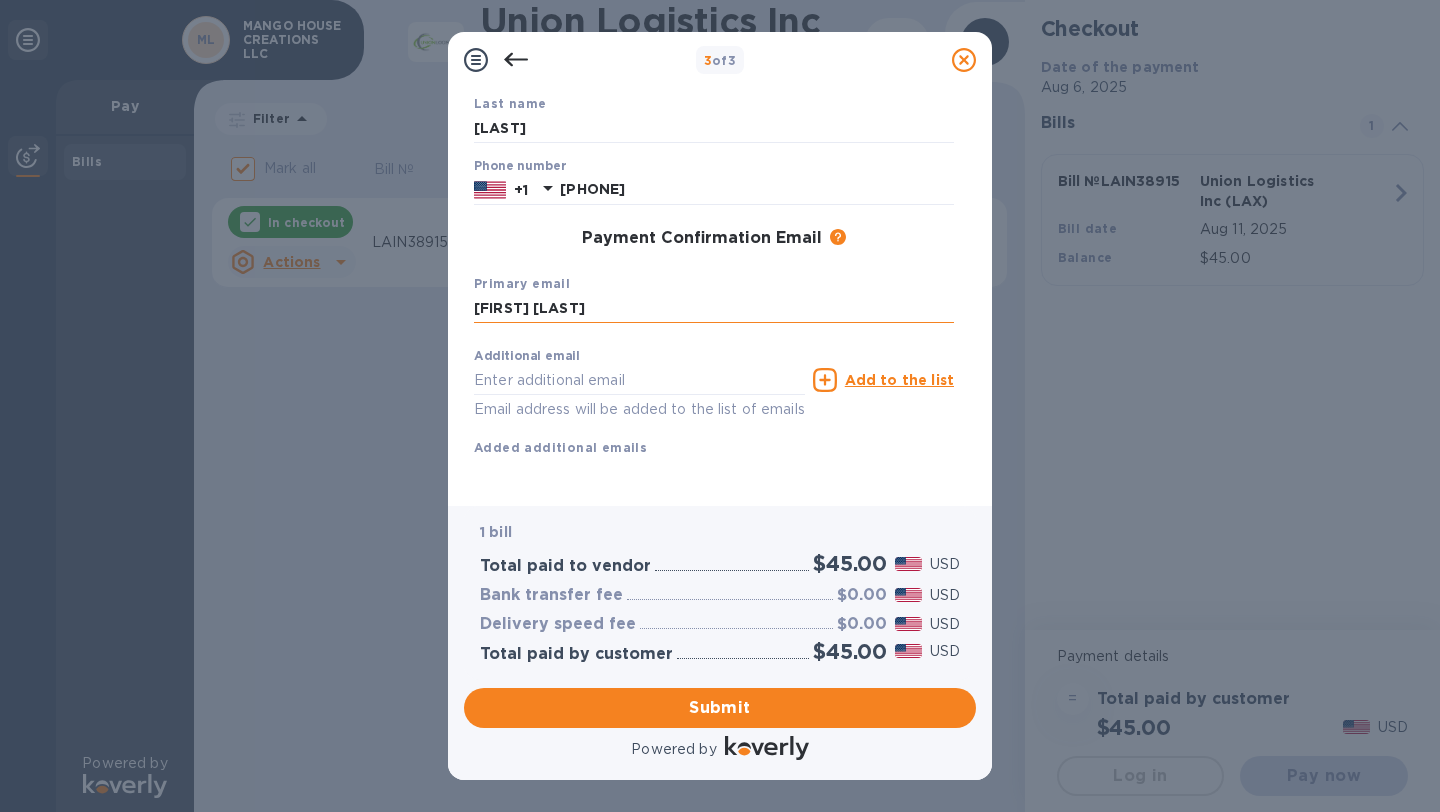 type on "[FIRST] [LAST]" 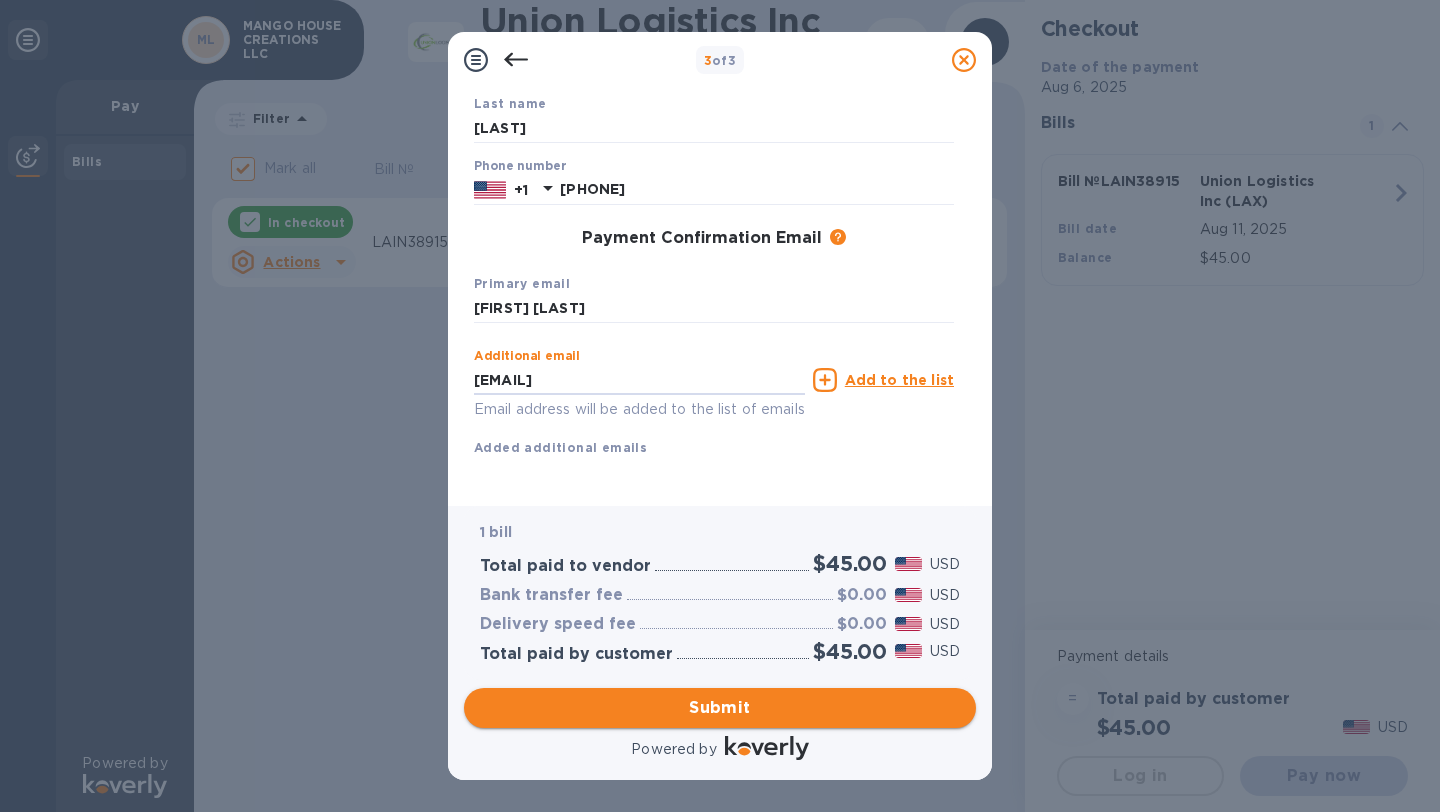 type on "[EMAIL]" 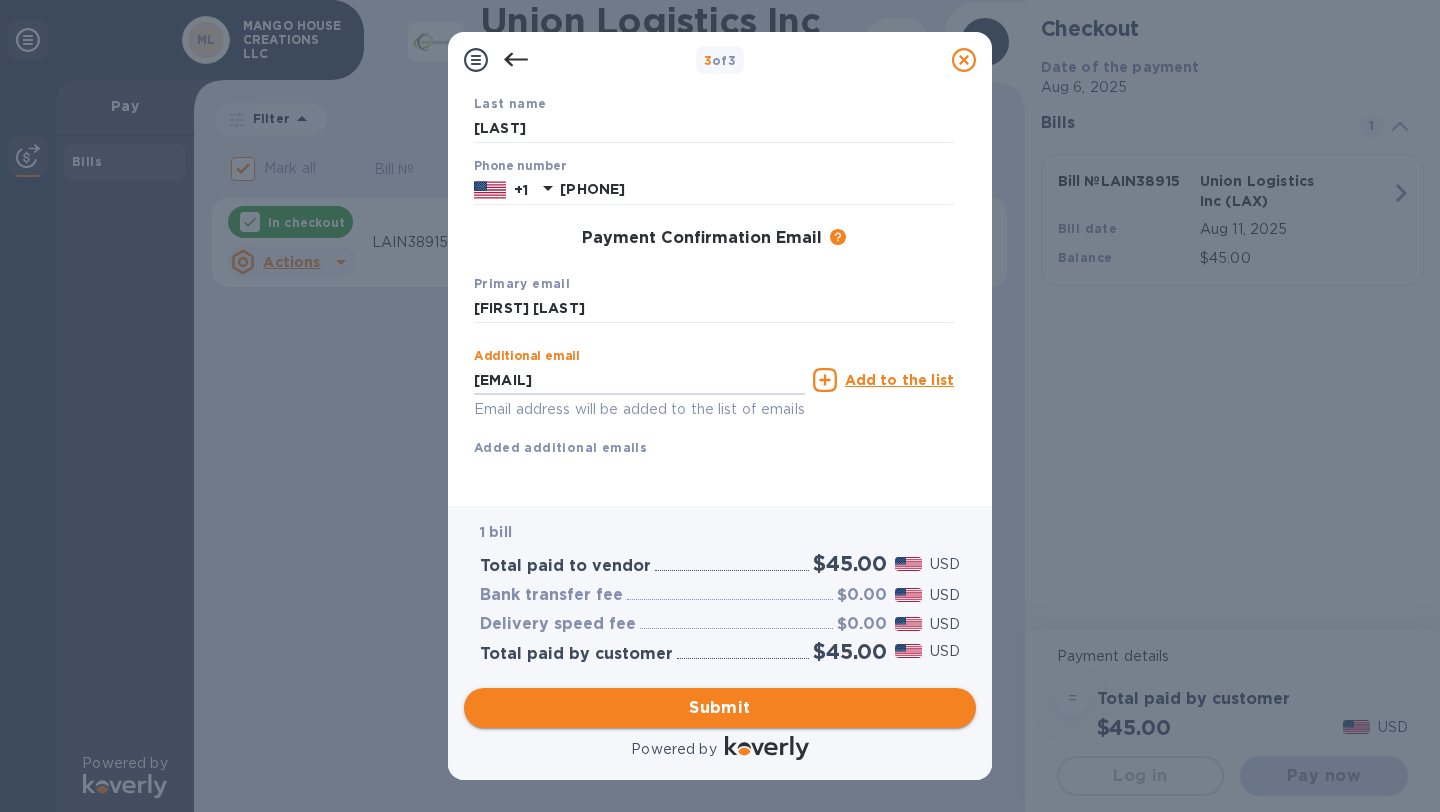 click on "Submit" at bounding box center [720, 708] 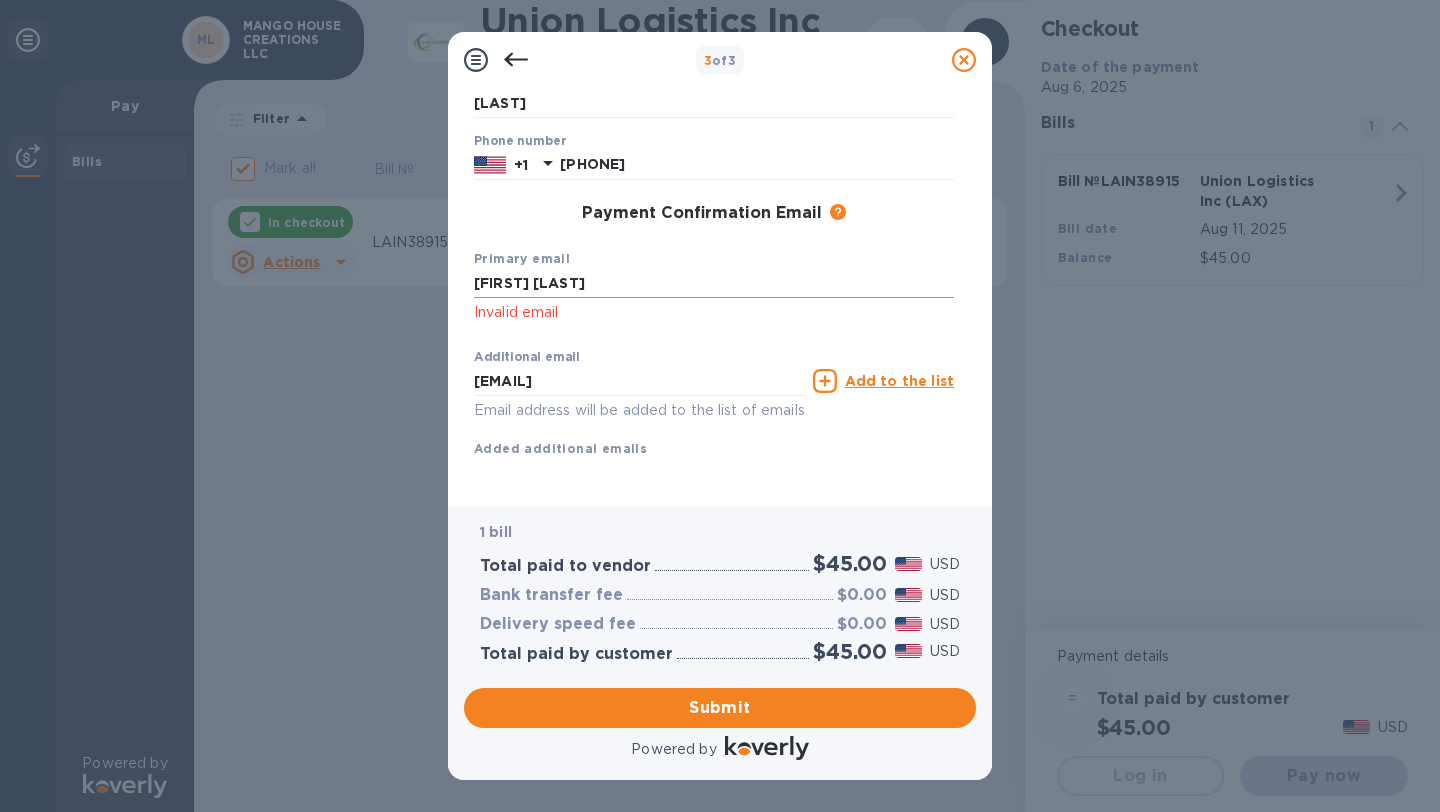 click on "[FIRST] [LAST]" at bounding box center [714, 284] 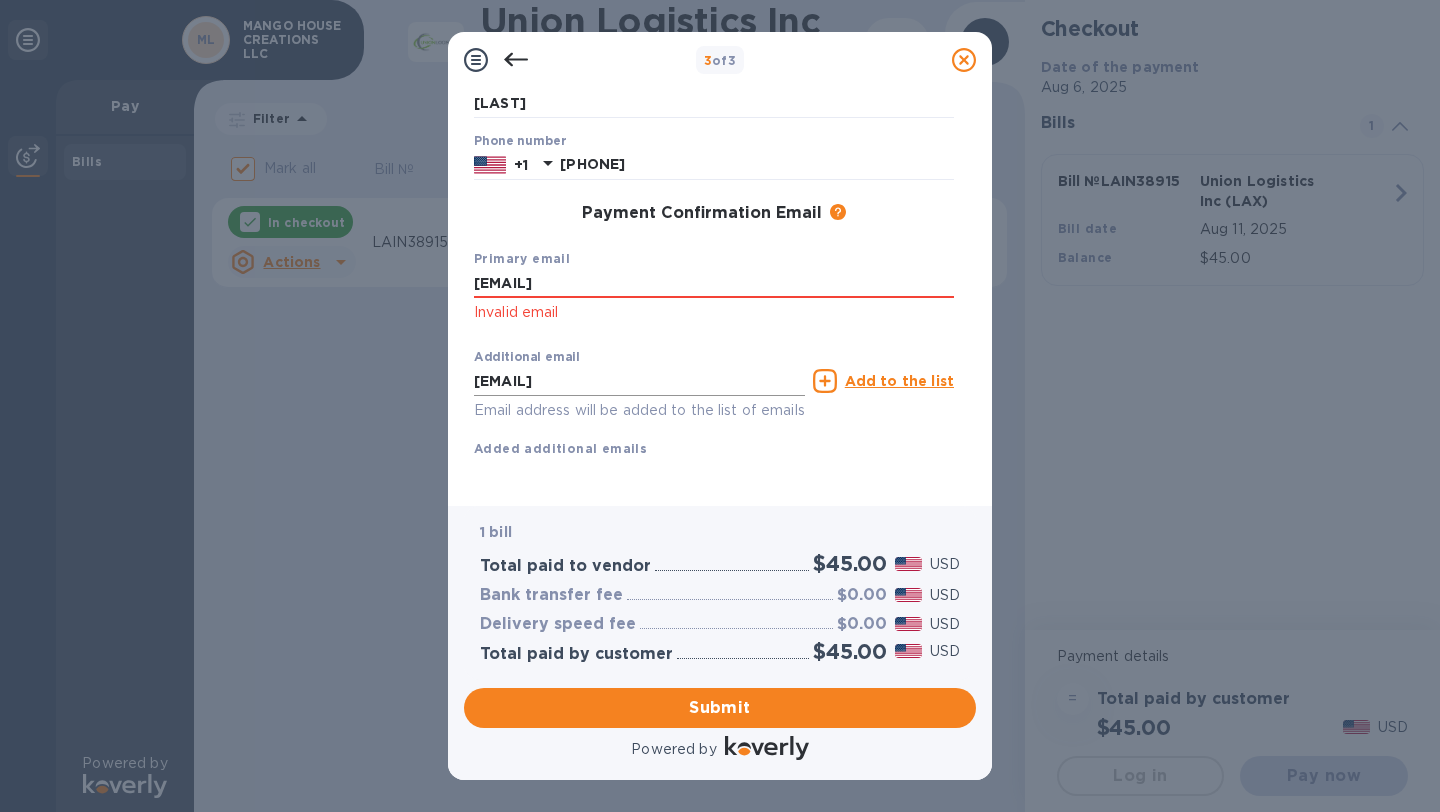 type on "[EMAIL]" 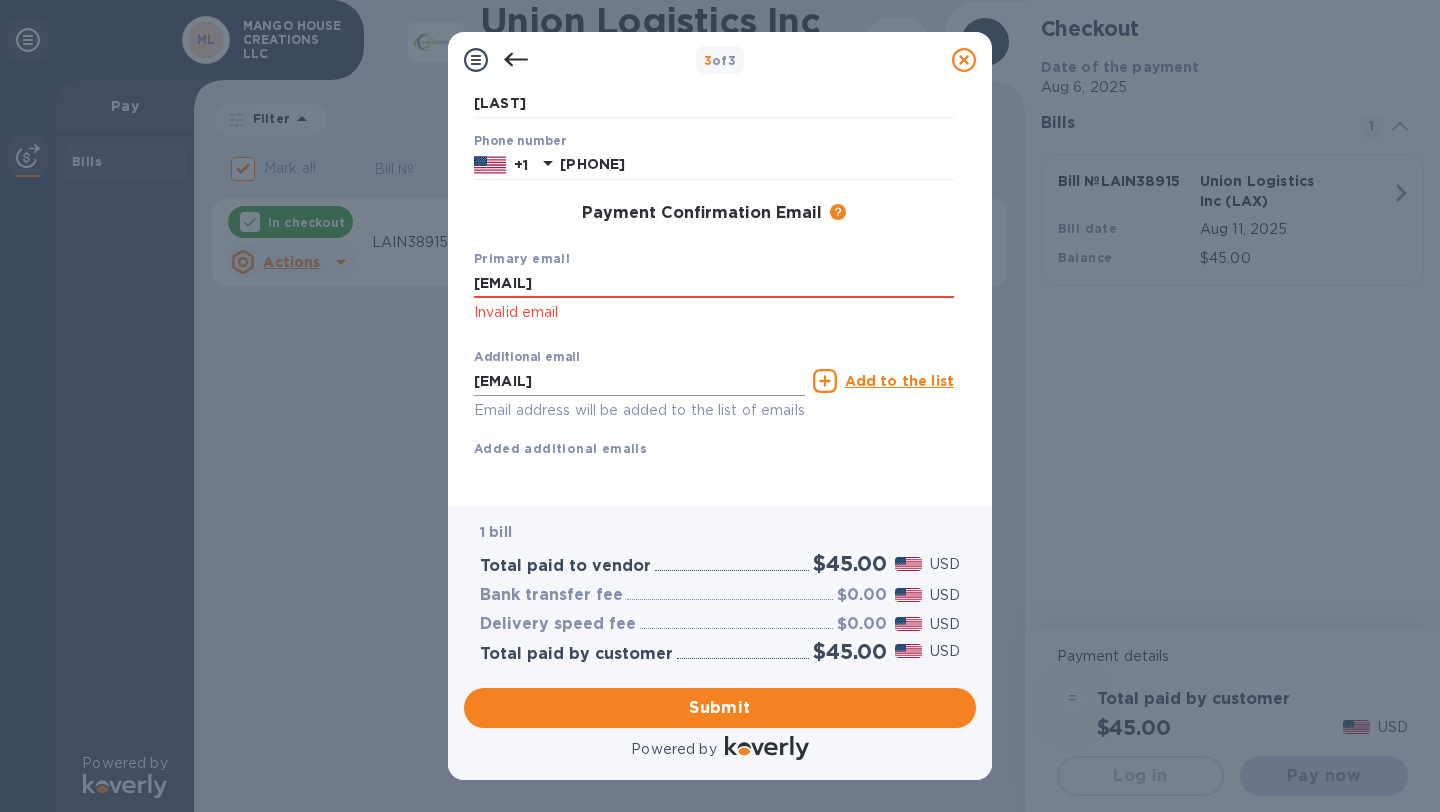 click on "[EMAIL]" at bounding box center [639, 381] 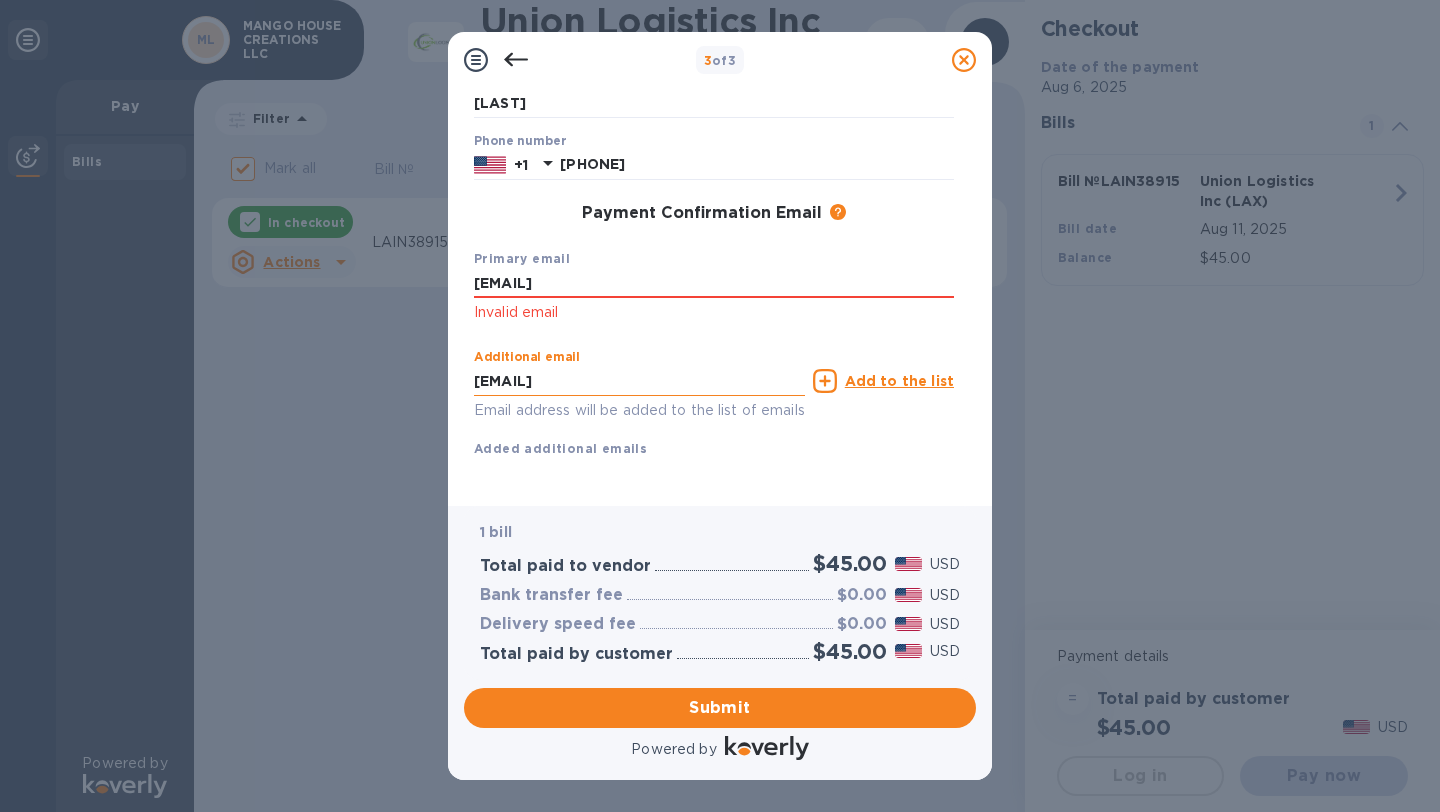 click on "[EMAIL]" at bounding box center (639, 381) 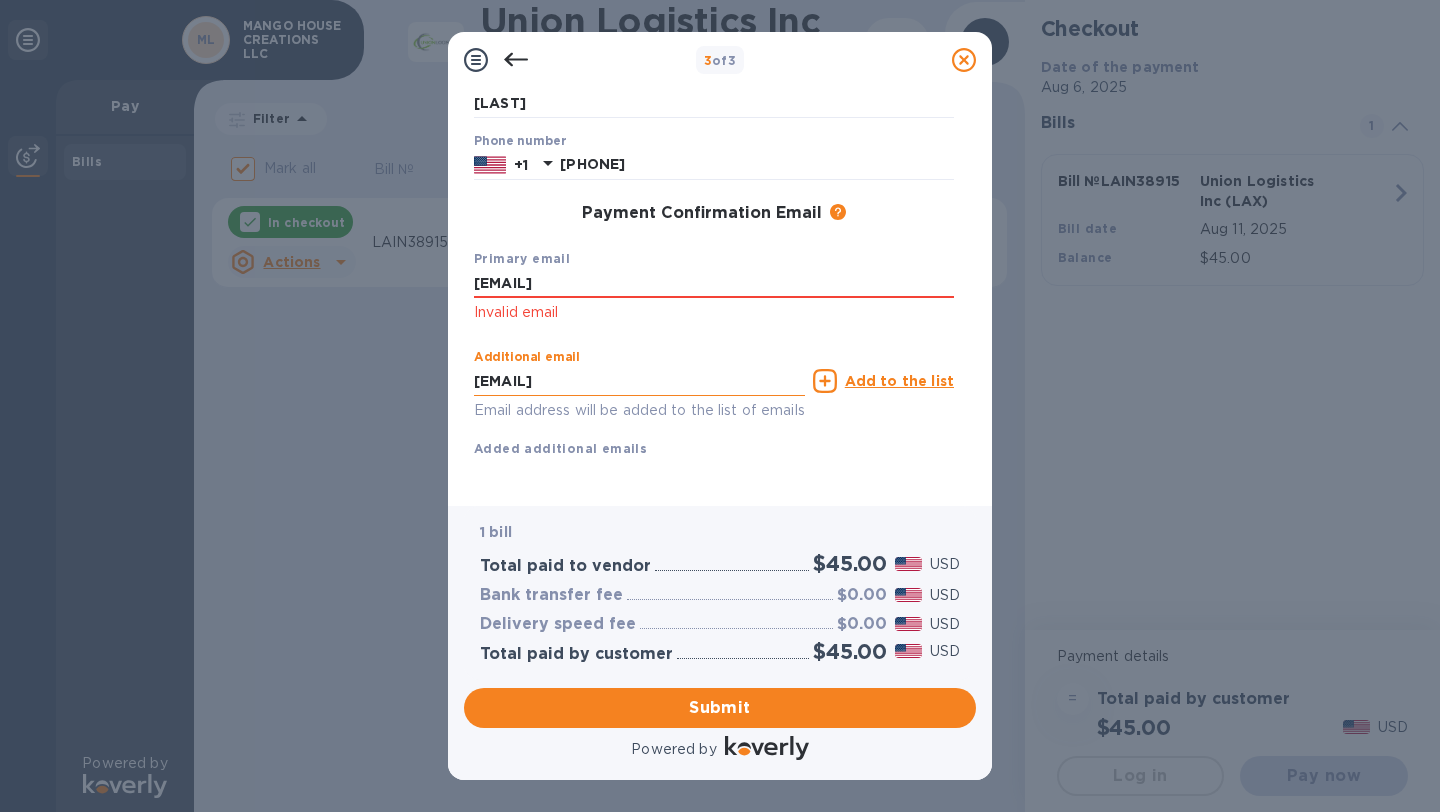 click on "[EMAIL]" at bounding box center (639, 381) 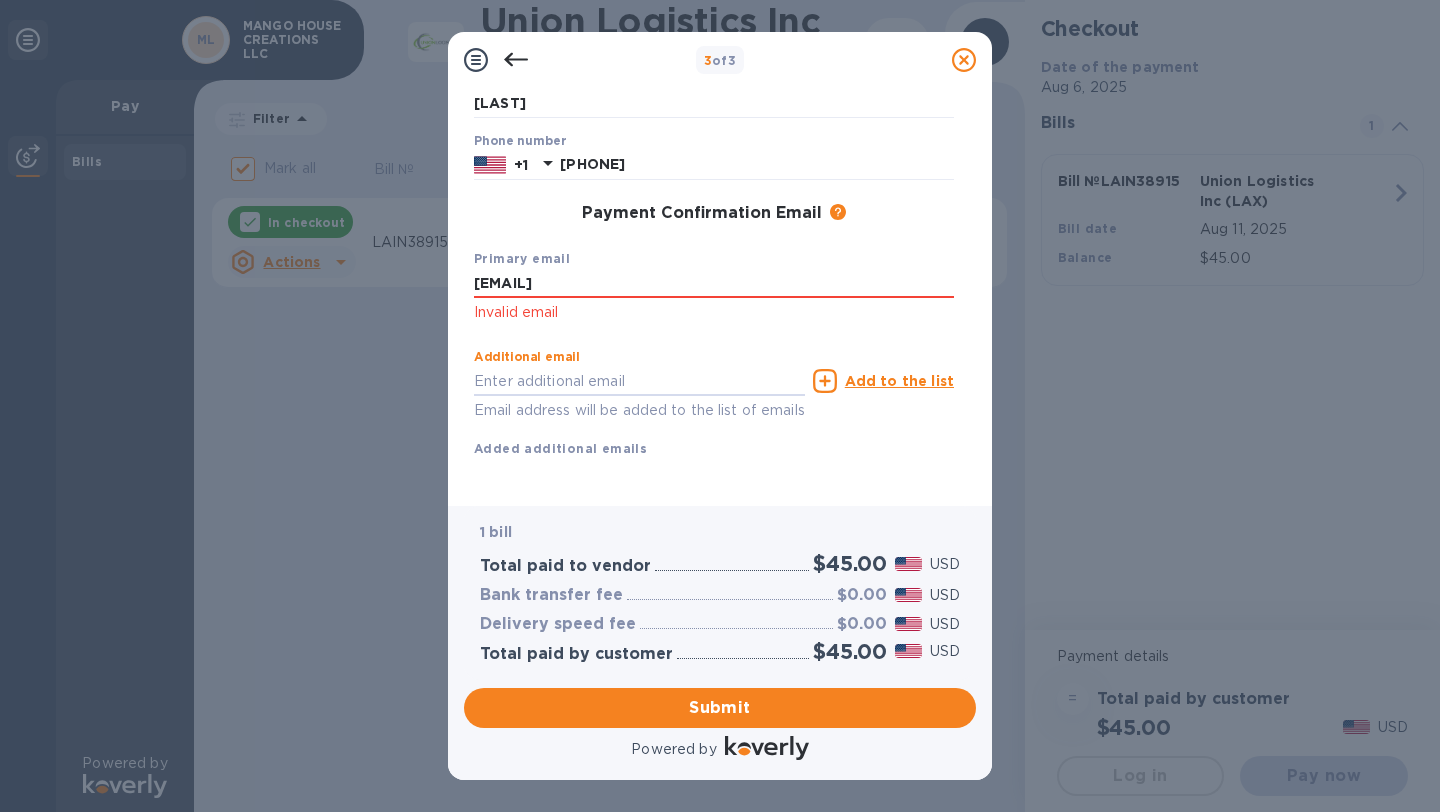 type 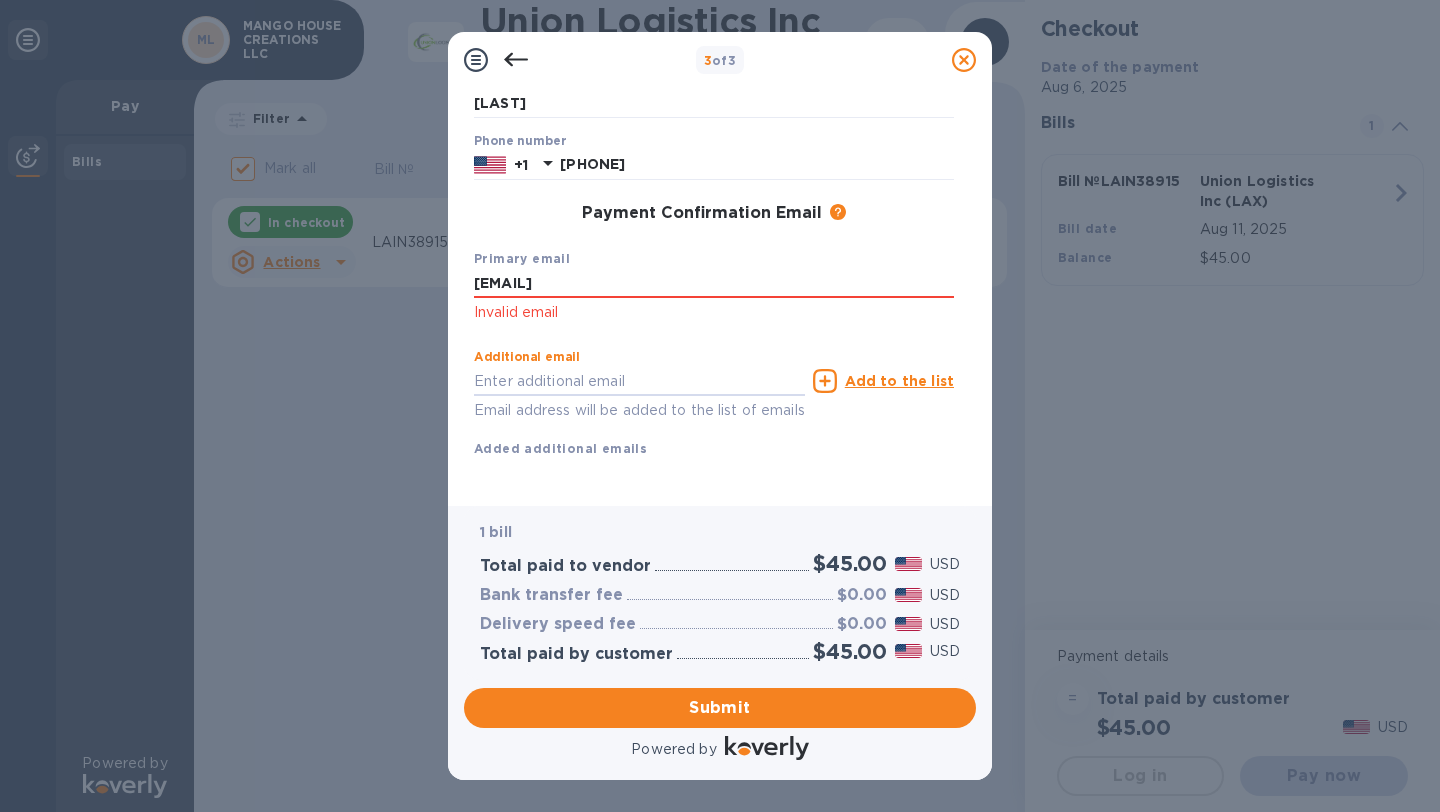 click on "Additional email Email address will be added to the list of emails" at bounding box center (639, 381) 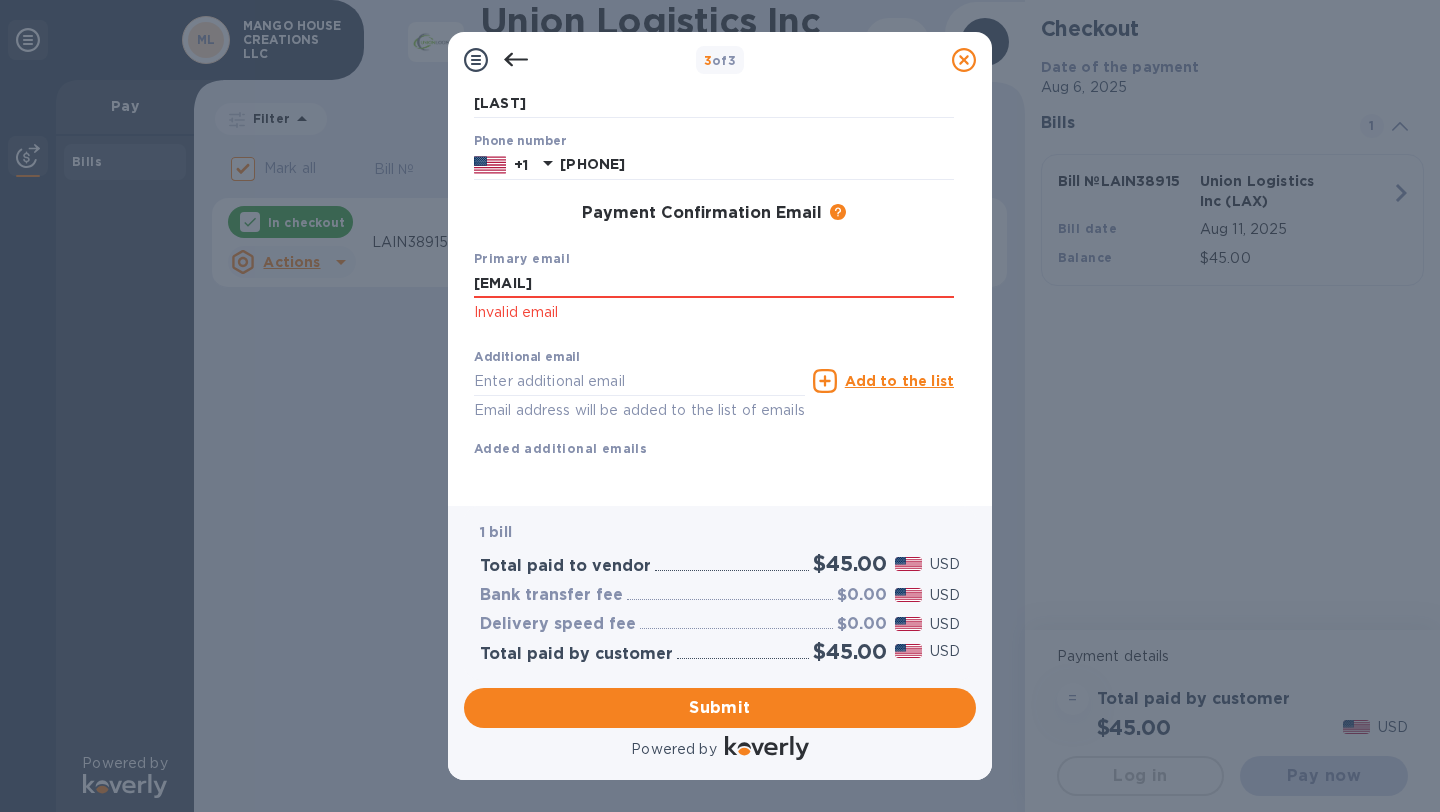 click on "Invalid email" 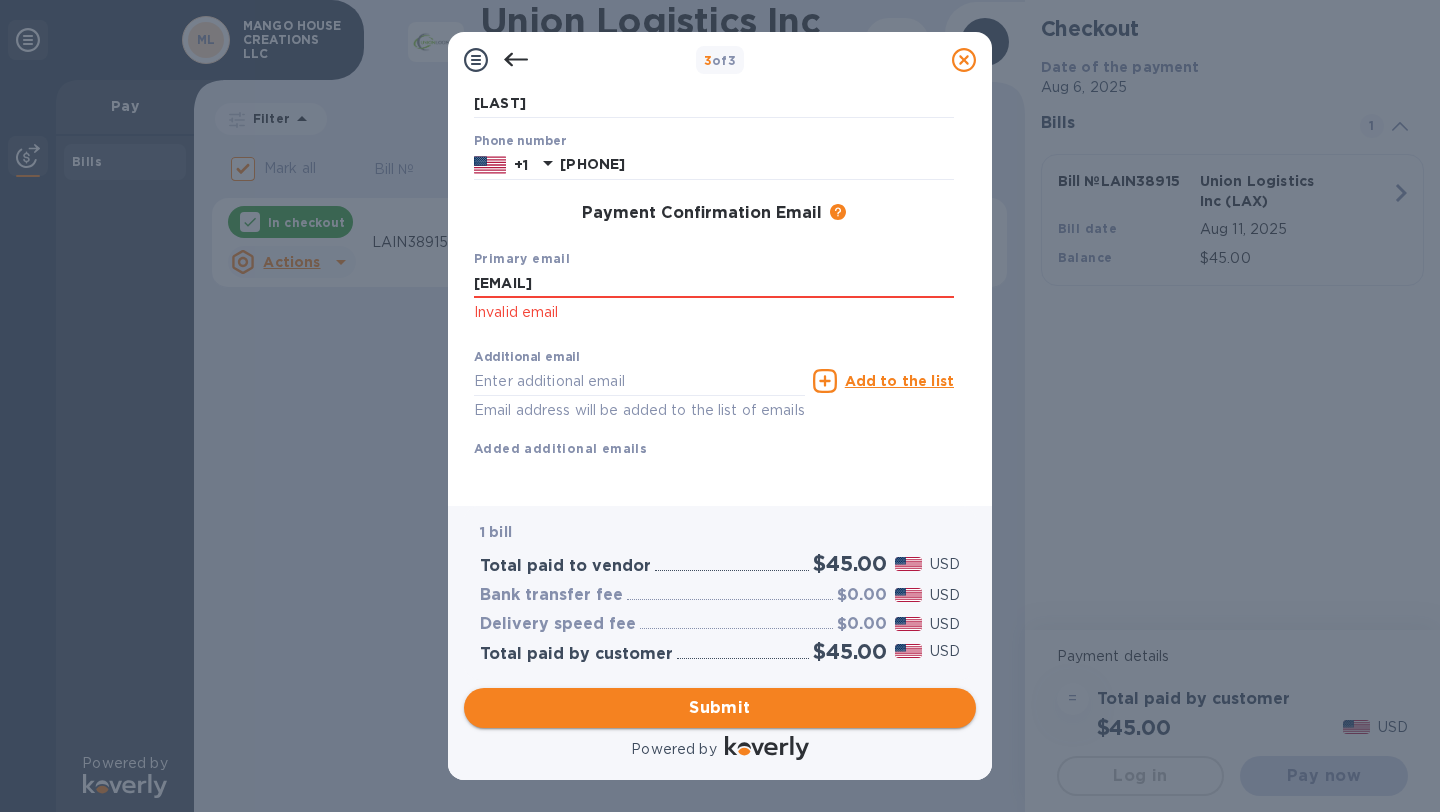 click on "Submit" at bounding box center [720, 708] 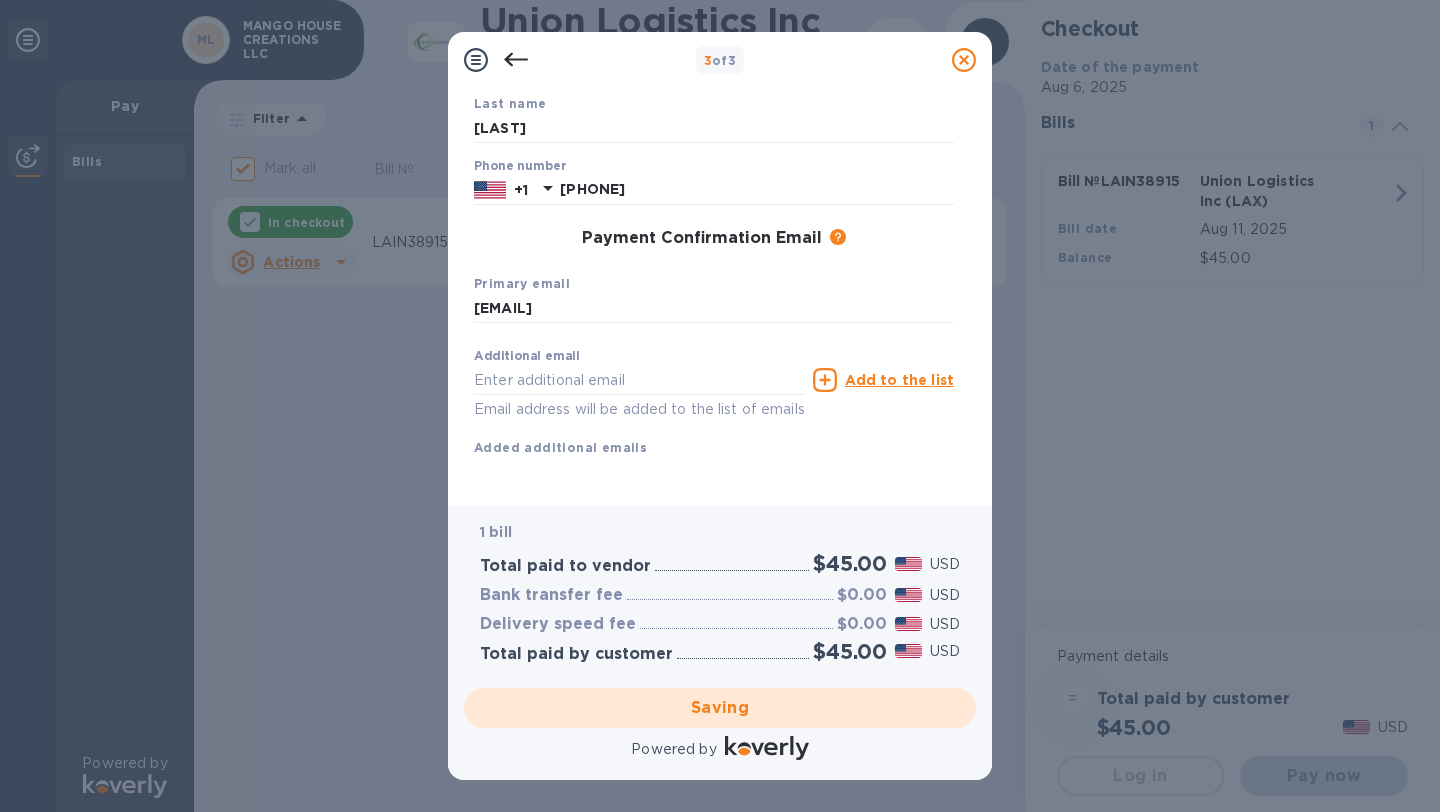 checkbox on "false" 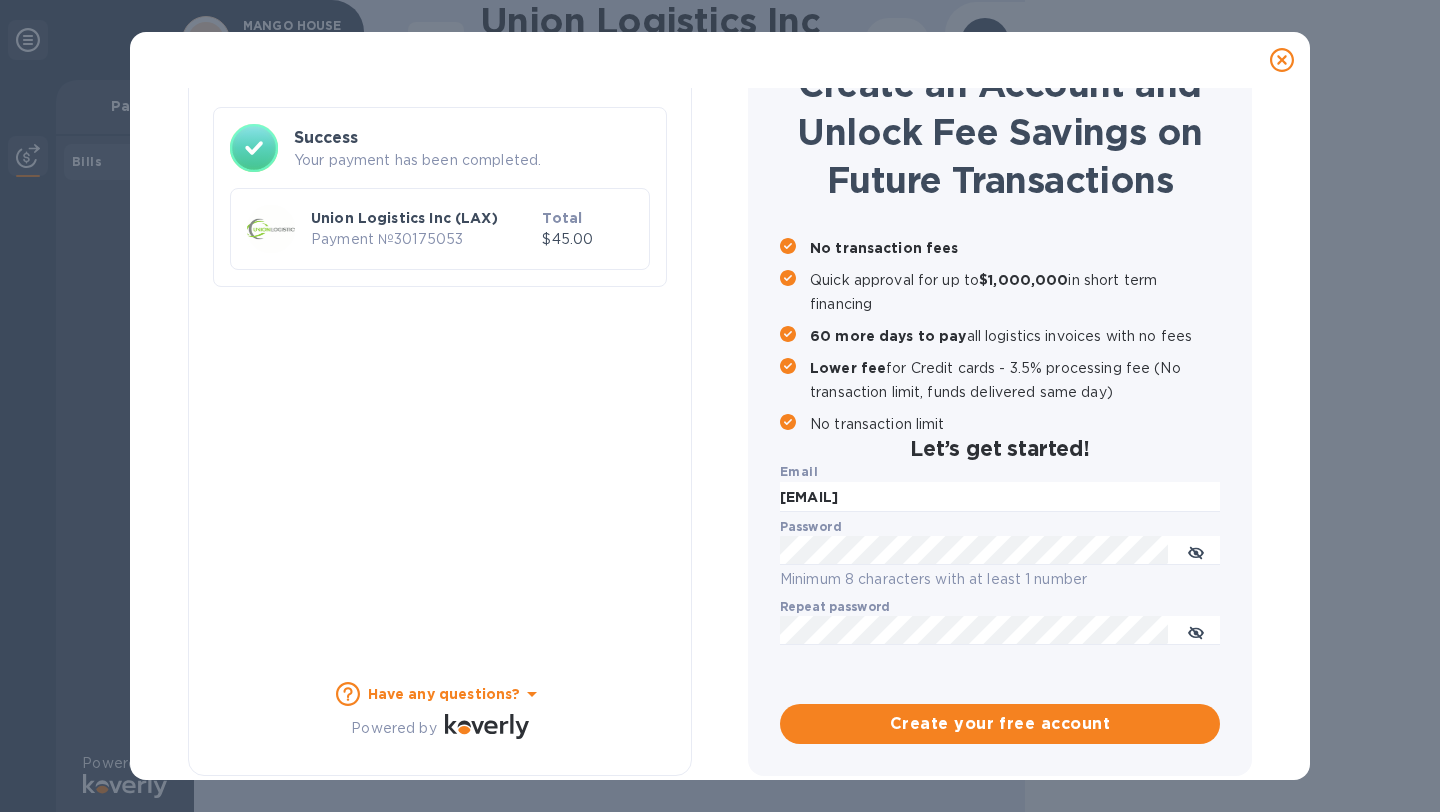 scroll, scrollTop: 0, scrollLeft: 0, axis: both 